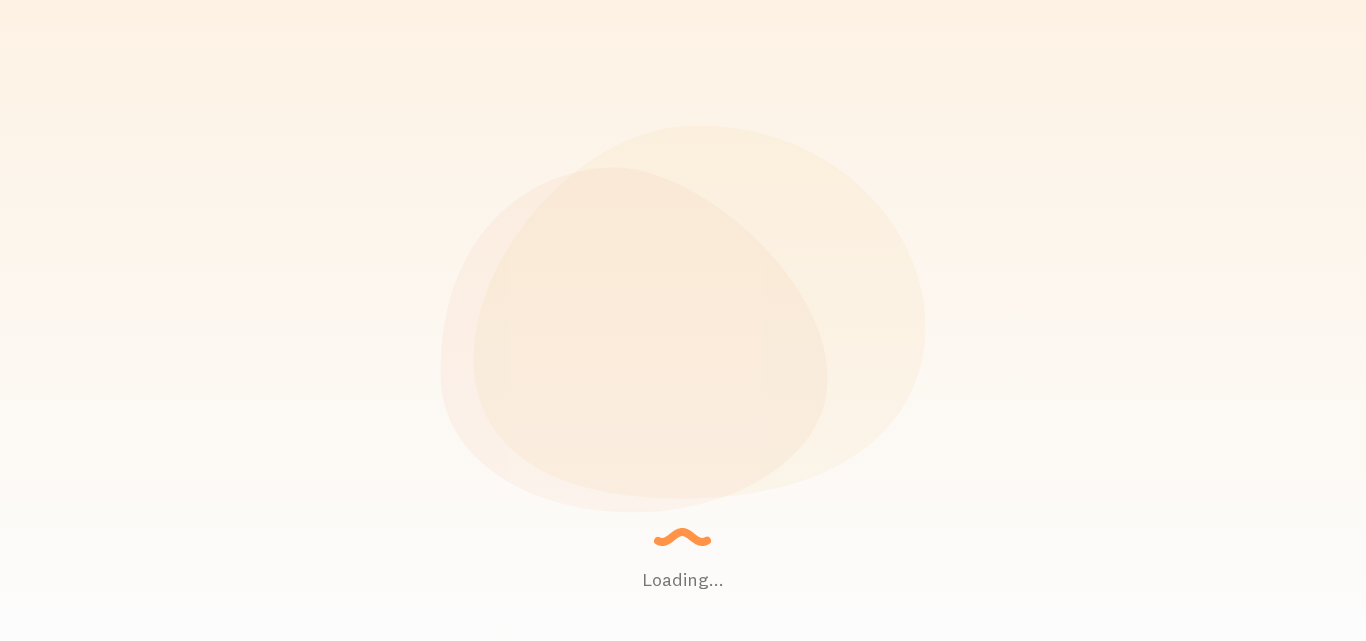 scroll, scrollTop: 0, scrollLeft: 0, axis: both 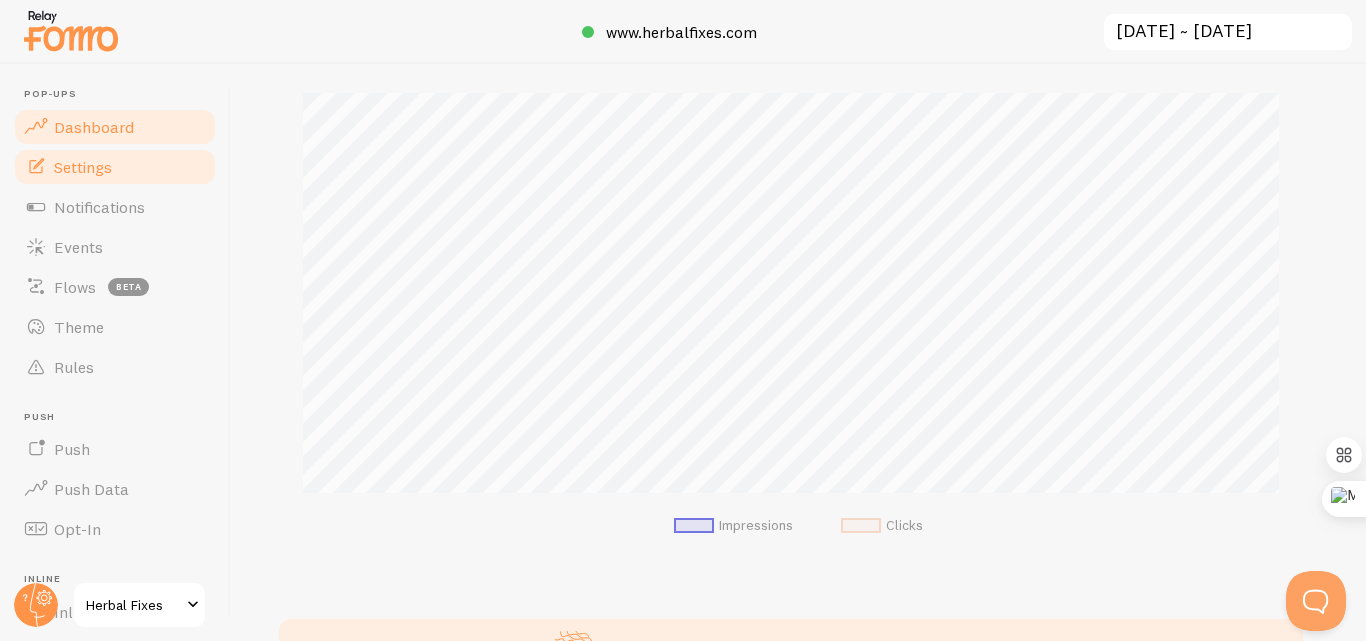 click on "Settings" at bounding box center [83, 167] 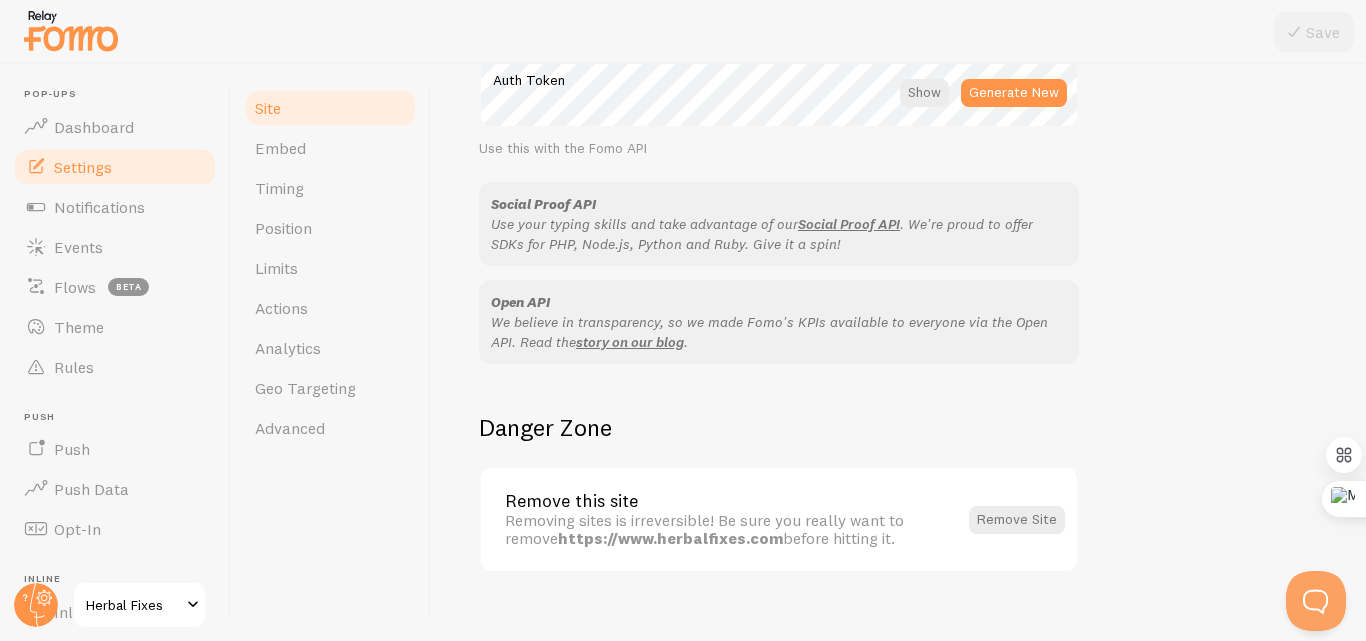 scroll, scrollTop: 1247, scrollLeft: 0, axis: vertical 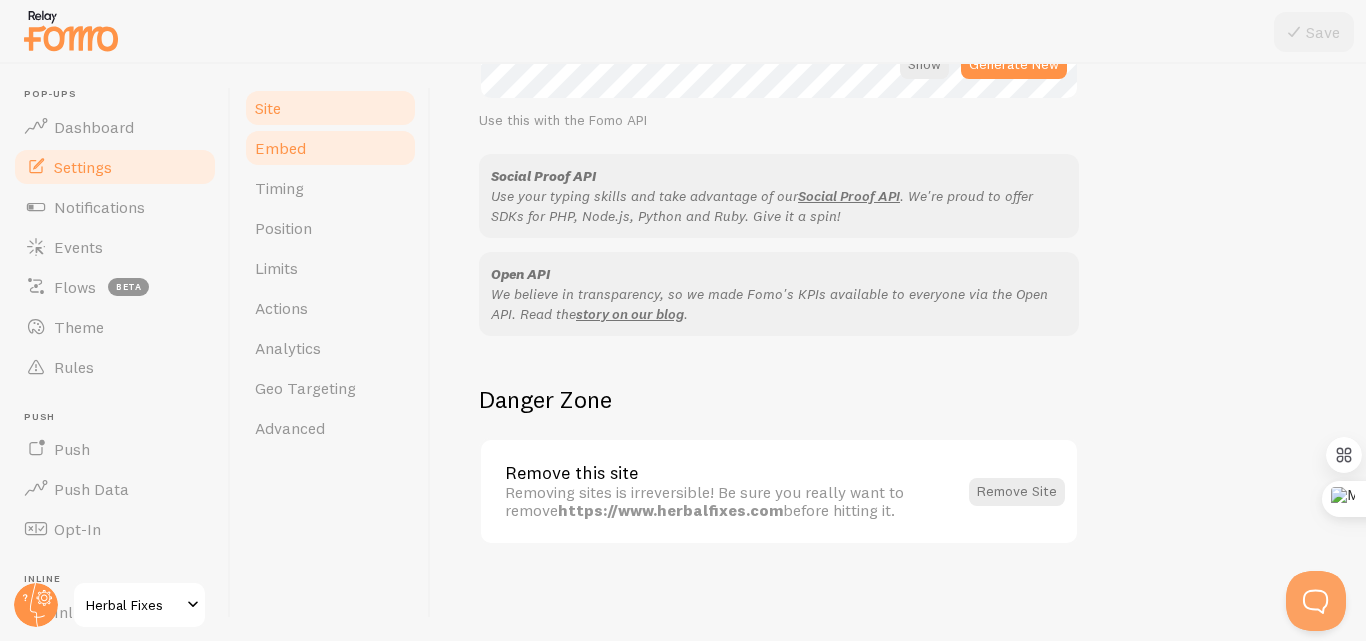 click on "Embed" at bounding box center [330, 148] 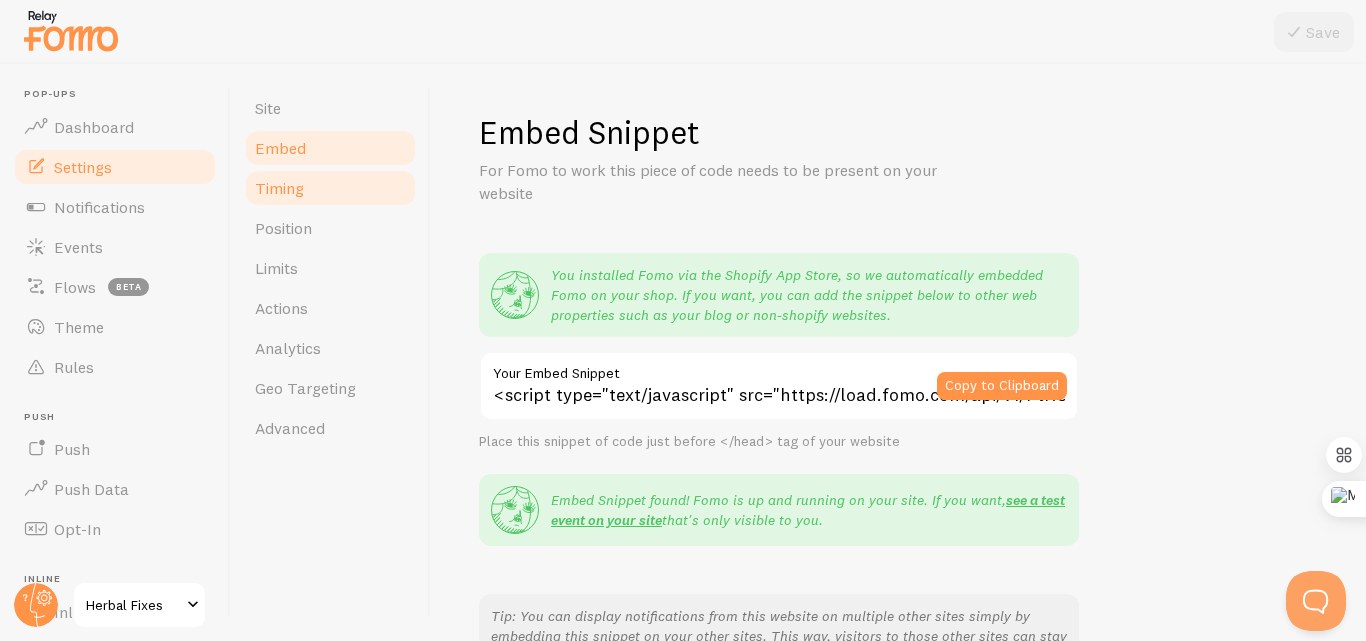 click on "Timing" at bounding box center [330, 188] 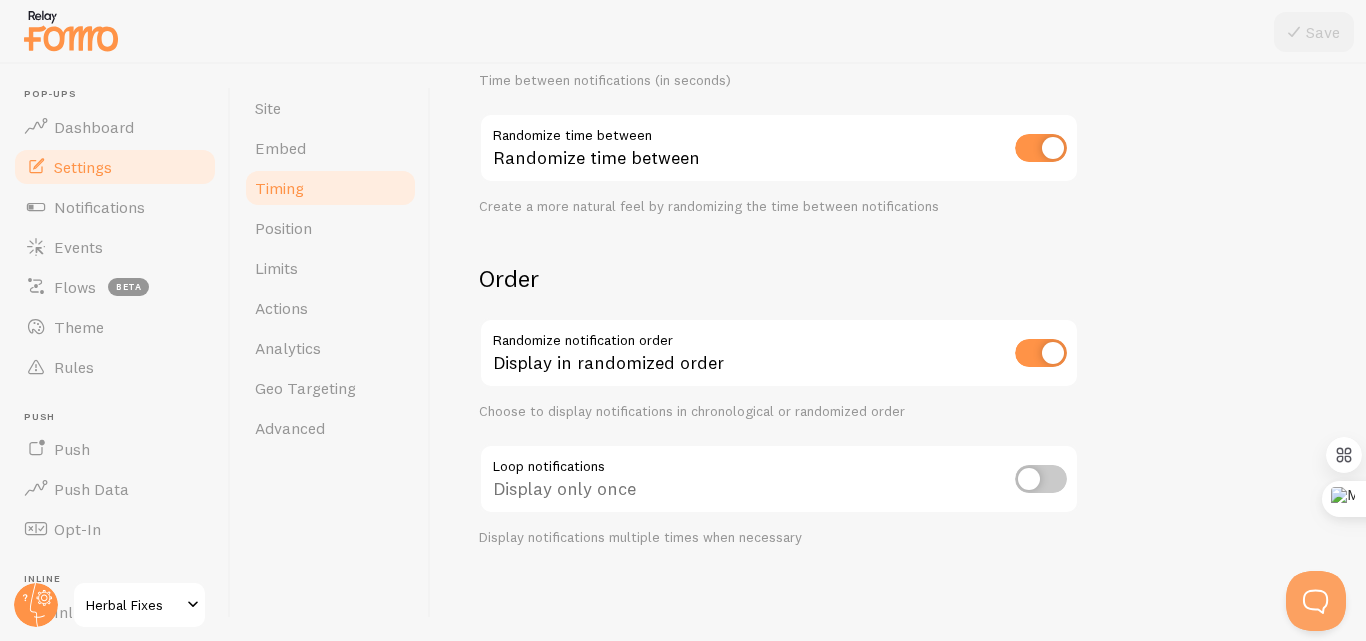 scroll, scrollTop: 543, scrollLeft: 0, axis: vertical 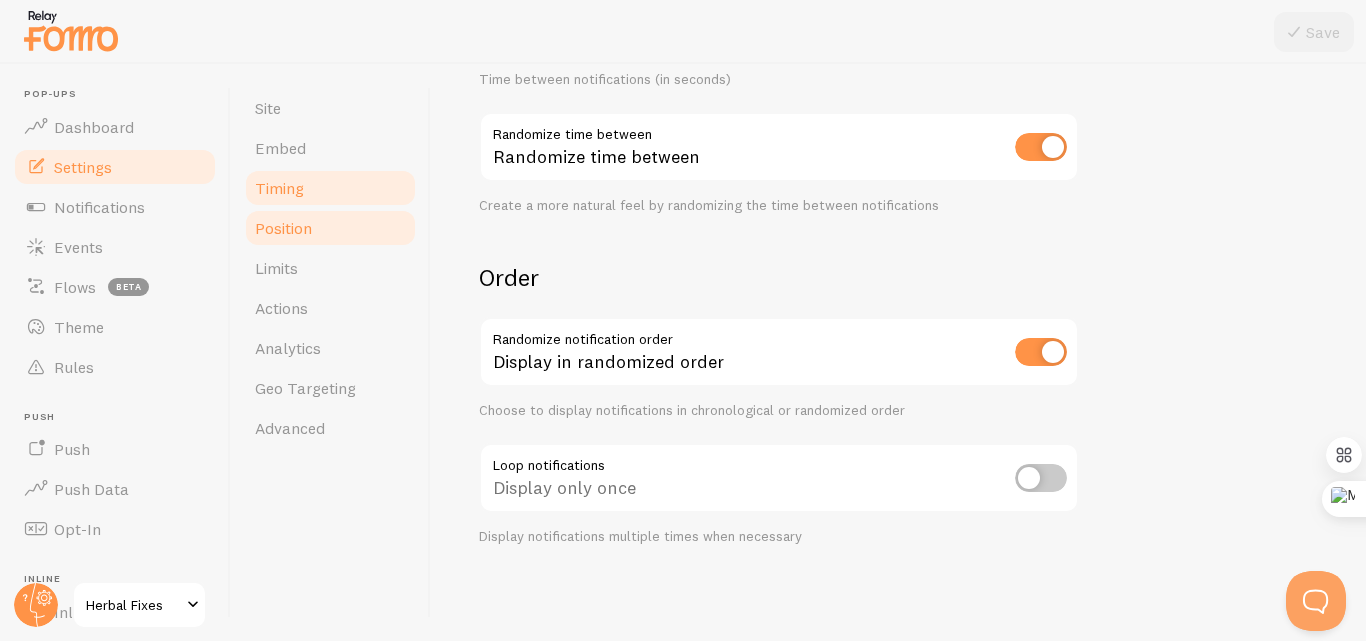 click on "Position" at bounding box center [330, 228] 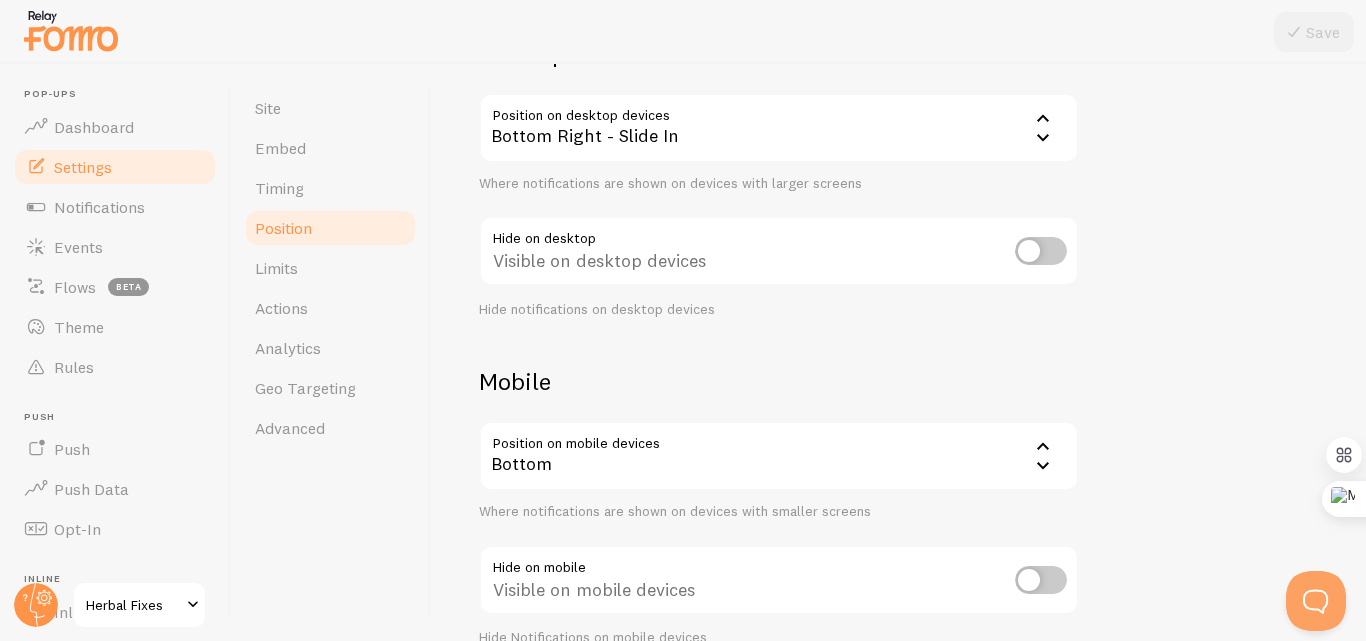 scroll, scrollTop: 294, scrollLeft: 0, axis: vertical 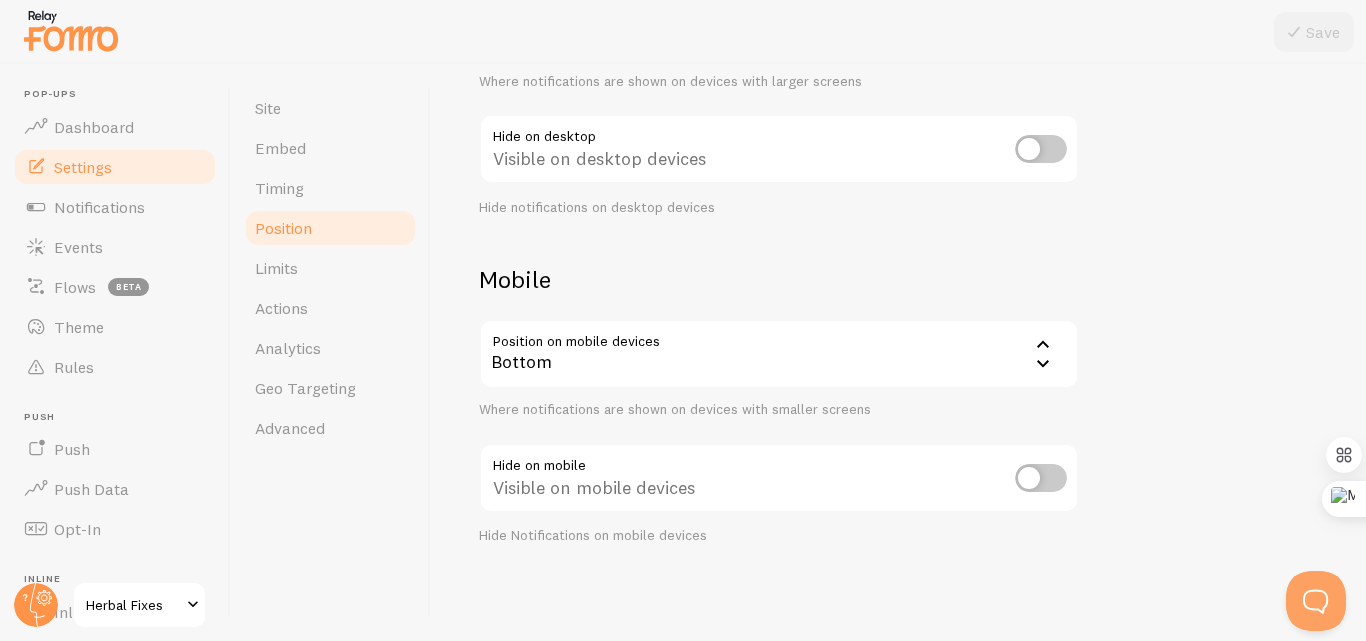 click at bounding box center (1041, 149) 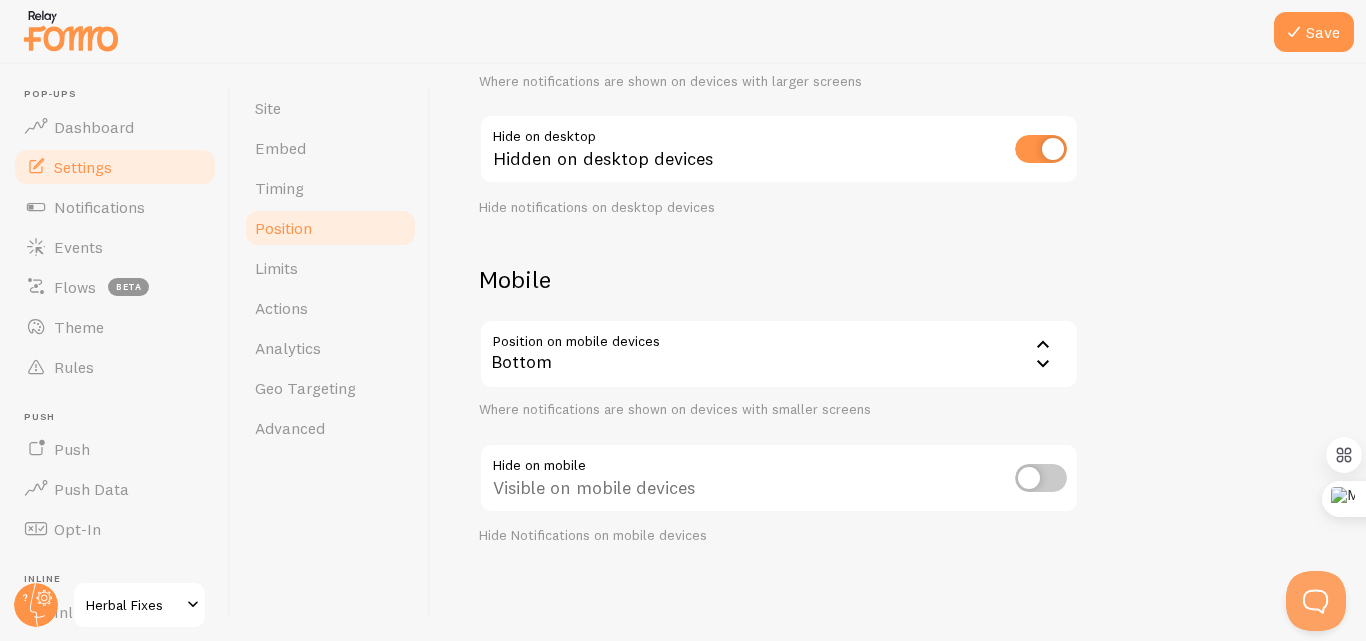 click at bounding box center (1041, 149) 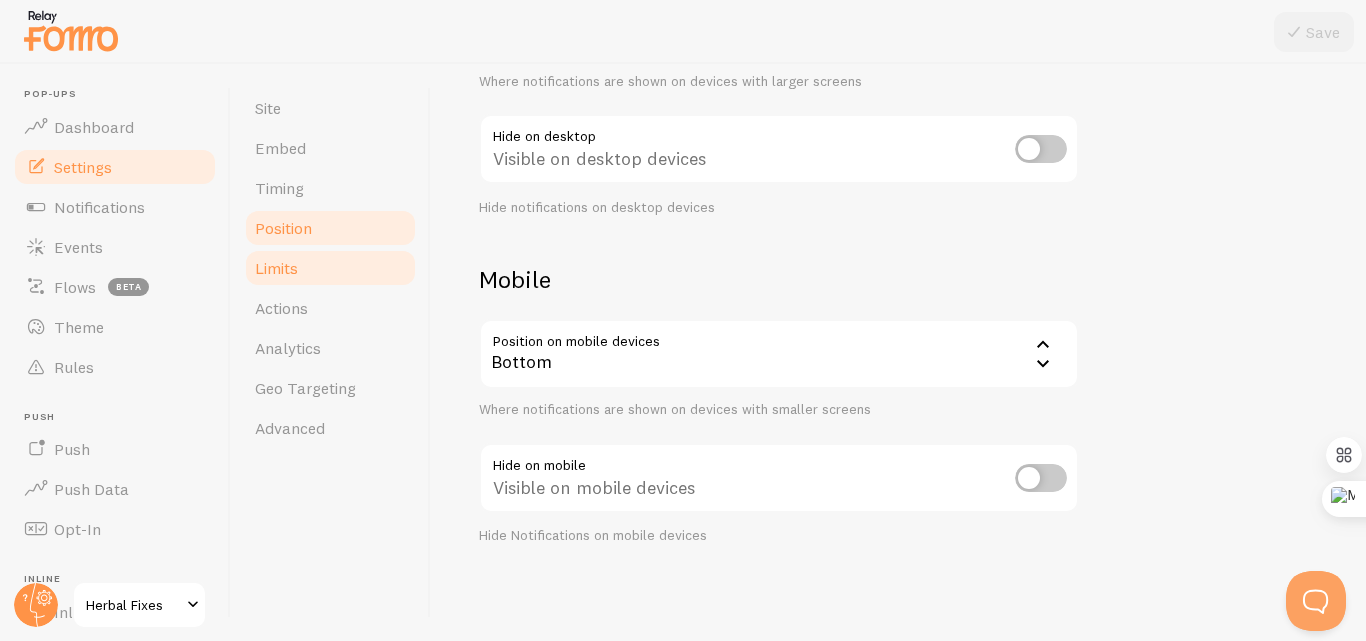 click on "Limits" at bounding box center (276, 268) 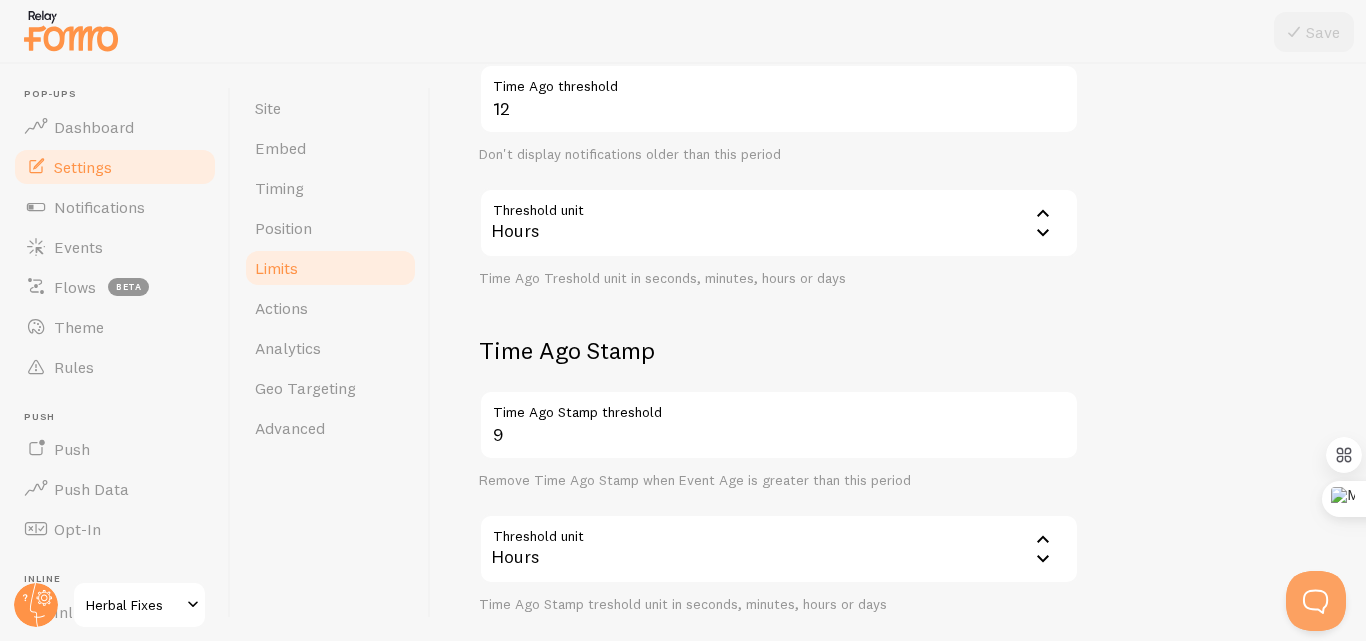 scroll, scrollTop: 600, scrollLeft: 0, axis: vertical 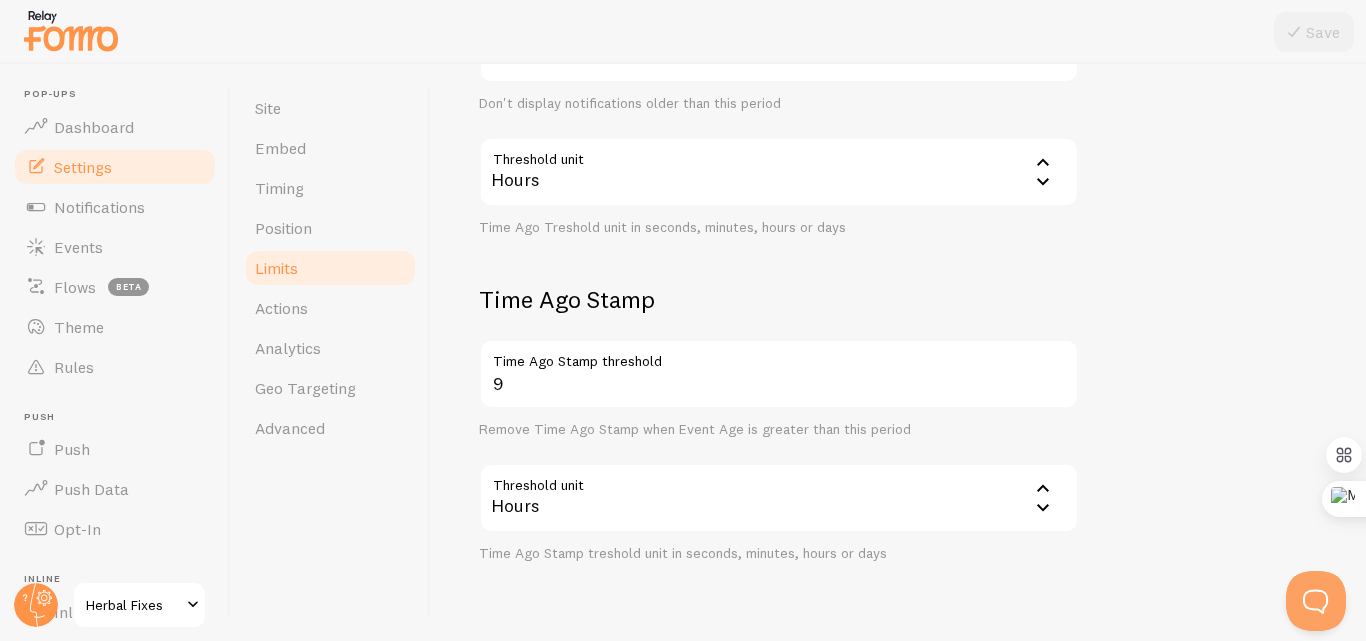click 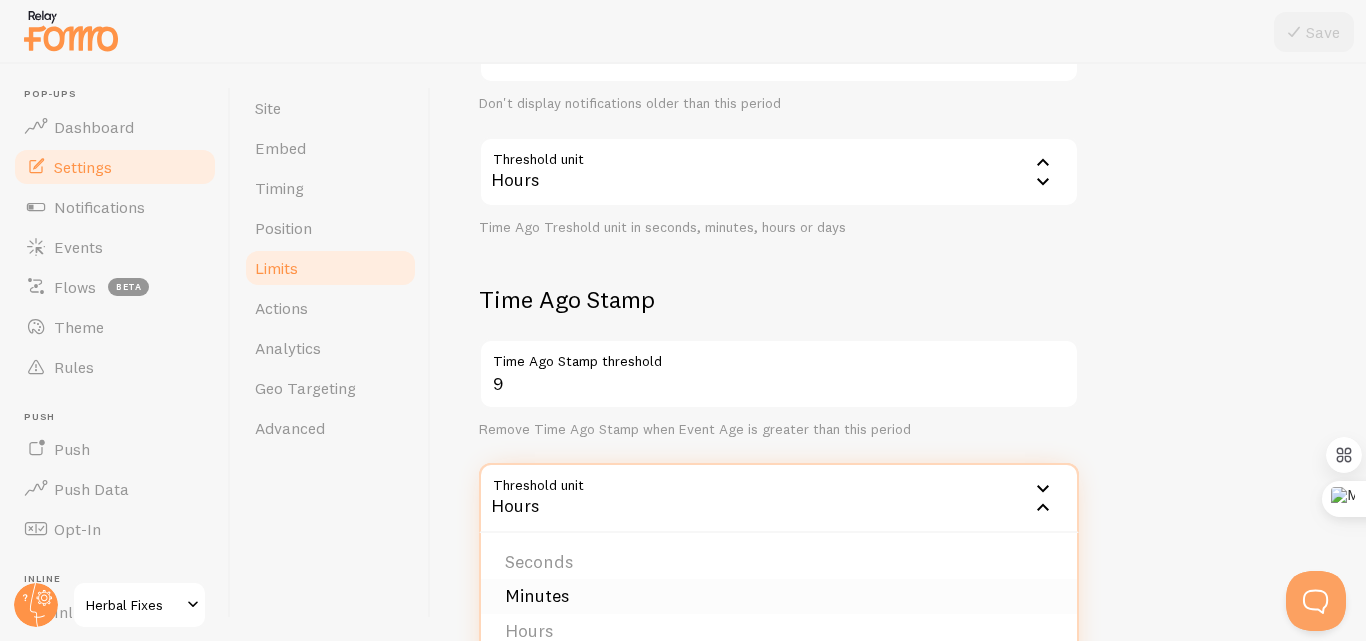 click on "Minutes" at bounding box center (779, 596) 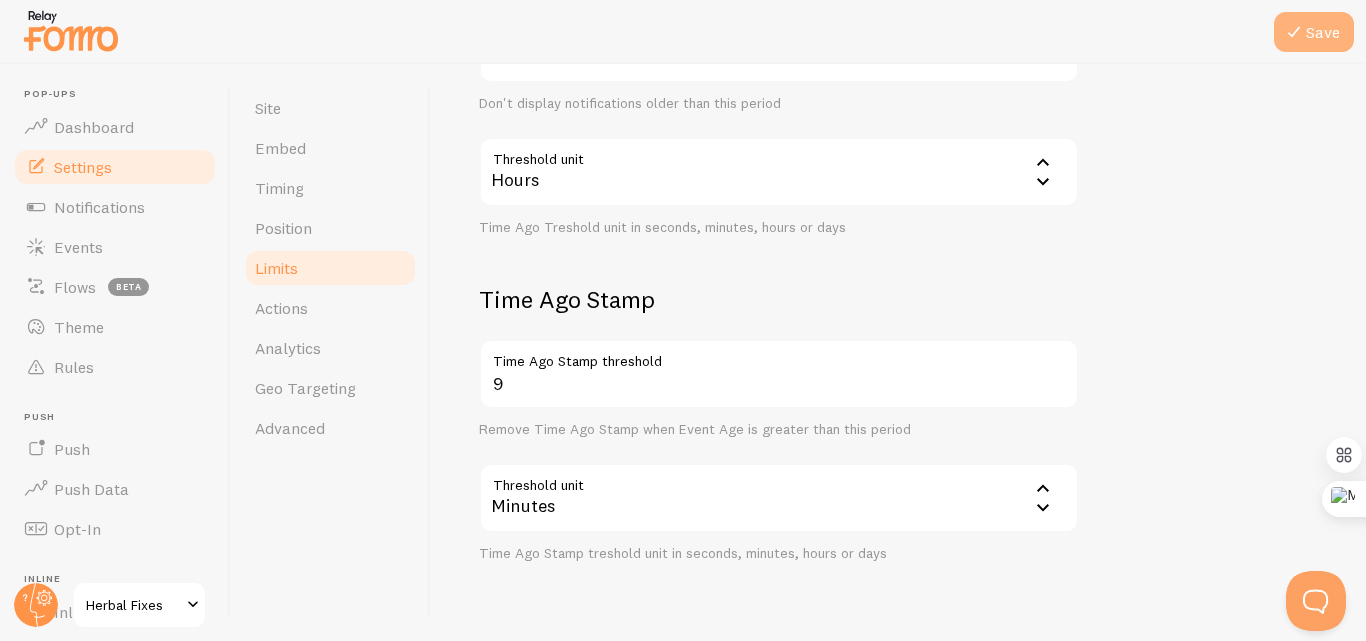 click on "Save" at bounding box center (1314, 32) 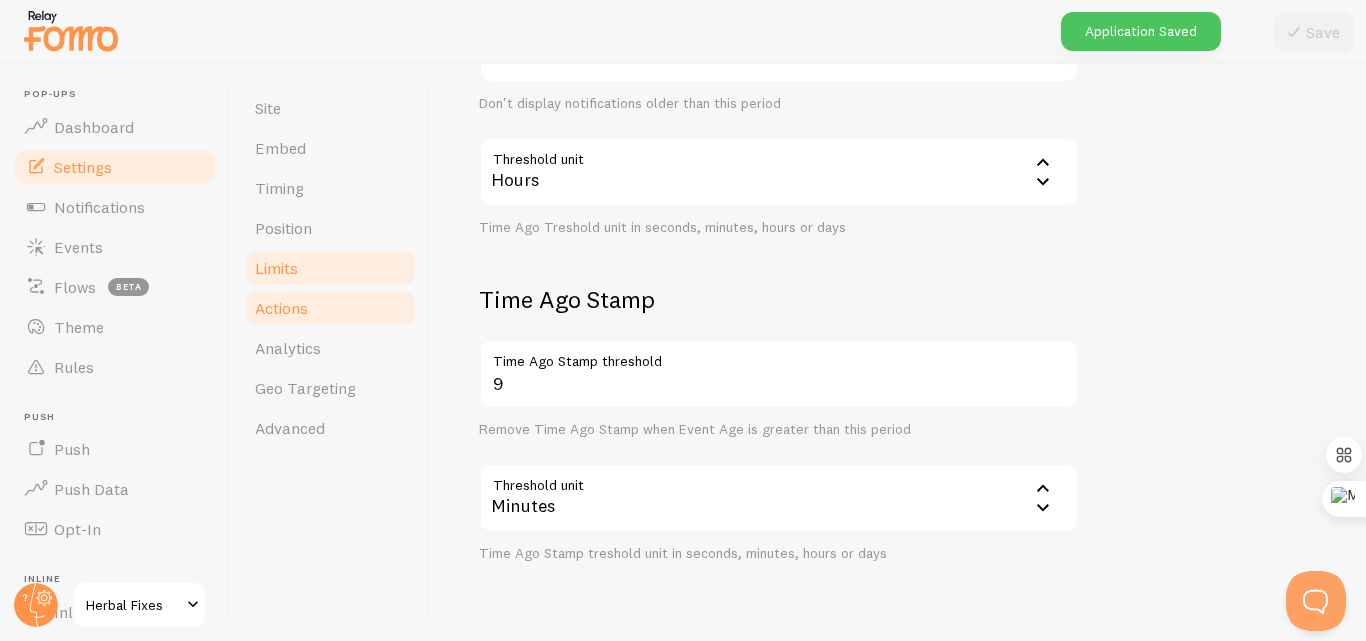 click on "Actions" at bounding box center (281, 308) 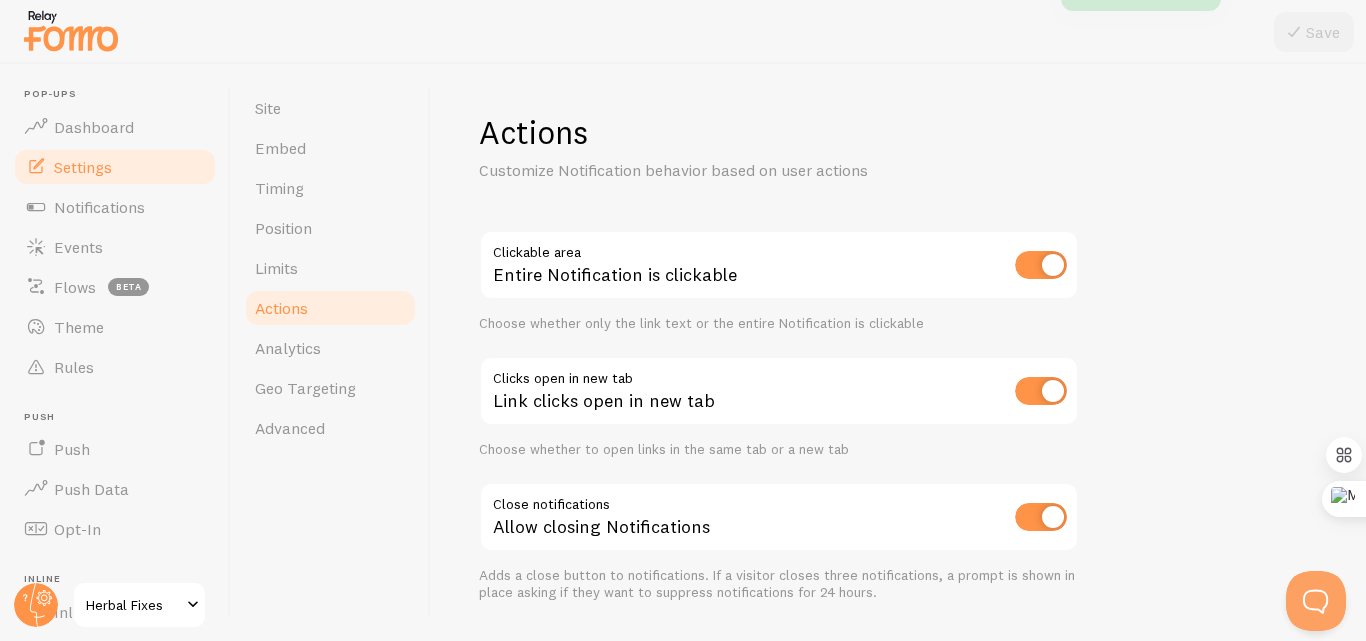 scroll, scrollTop: 57, scrollLeft: 0, axis: vertical 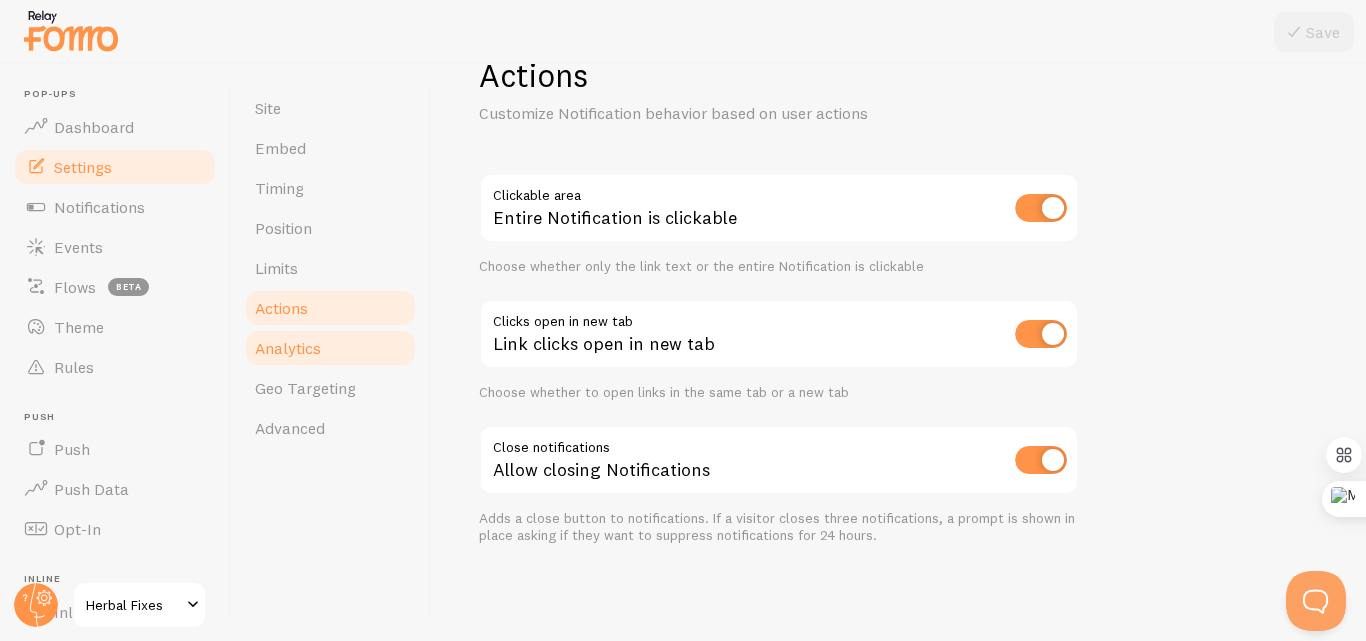 click on "Analytics" at bounding box center [330, 348] 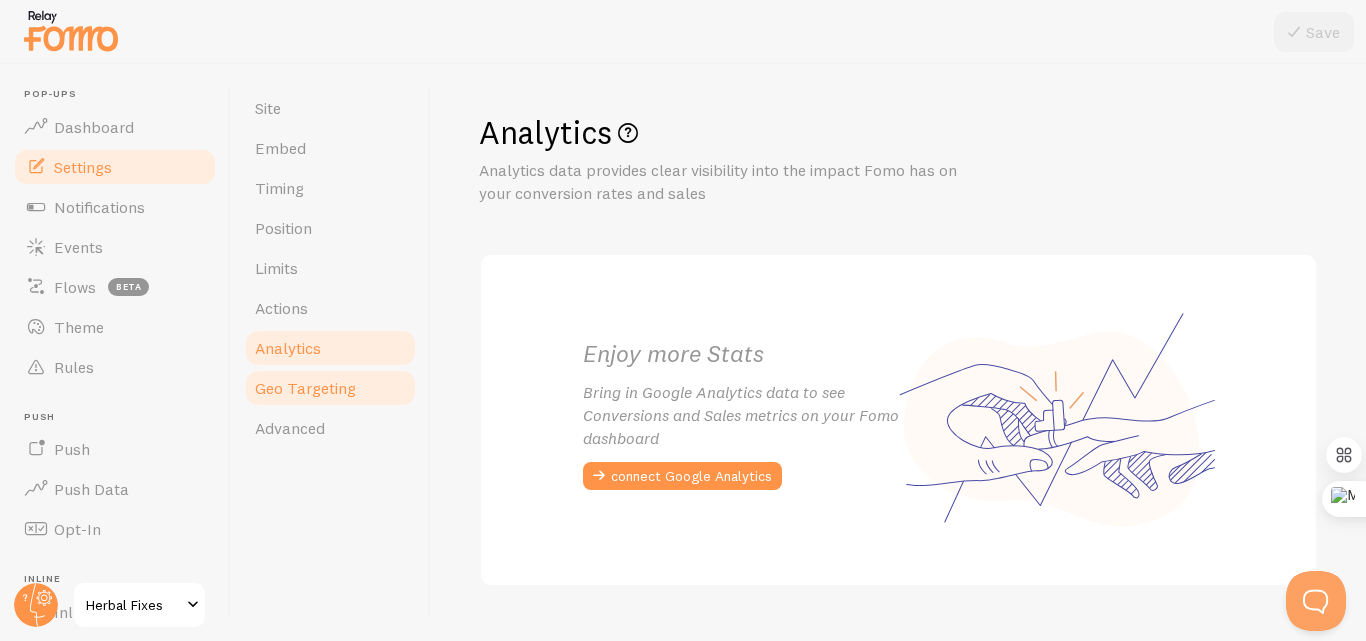 click on "Geo Targeting" at bounding box center [305, 388] 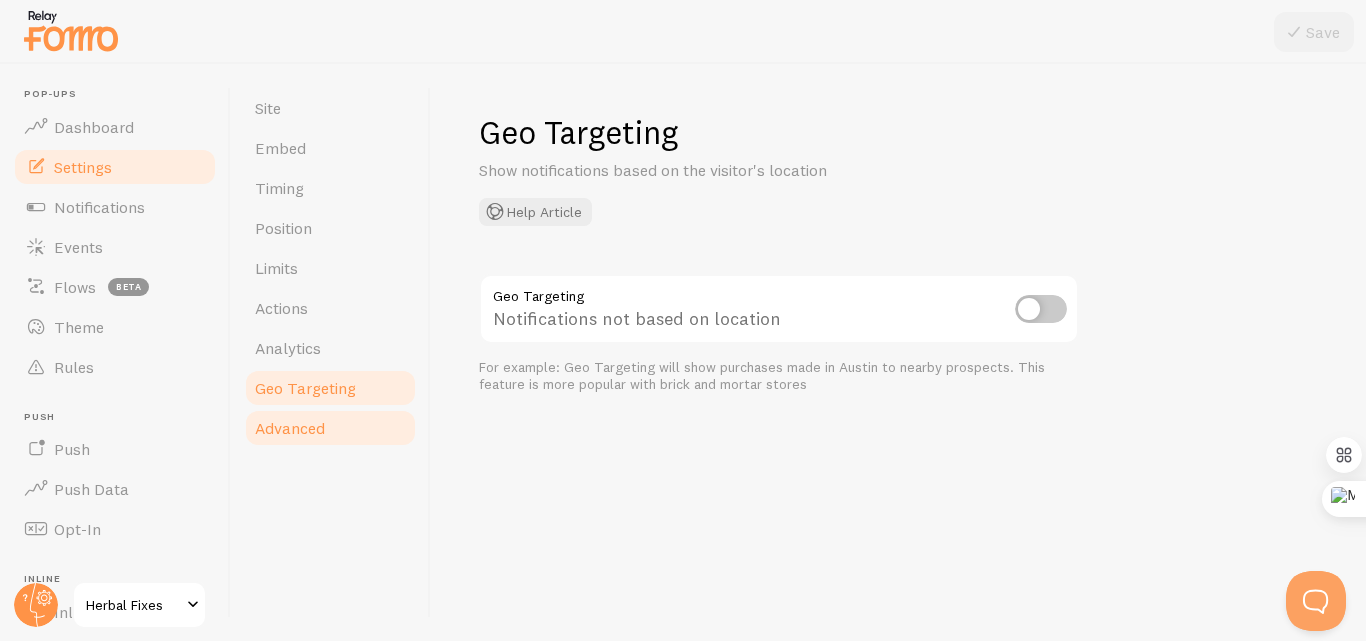 click on "Advanced" at bounding box center [290, 428] 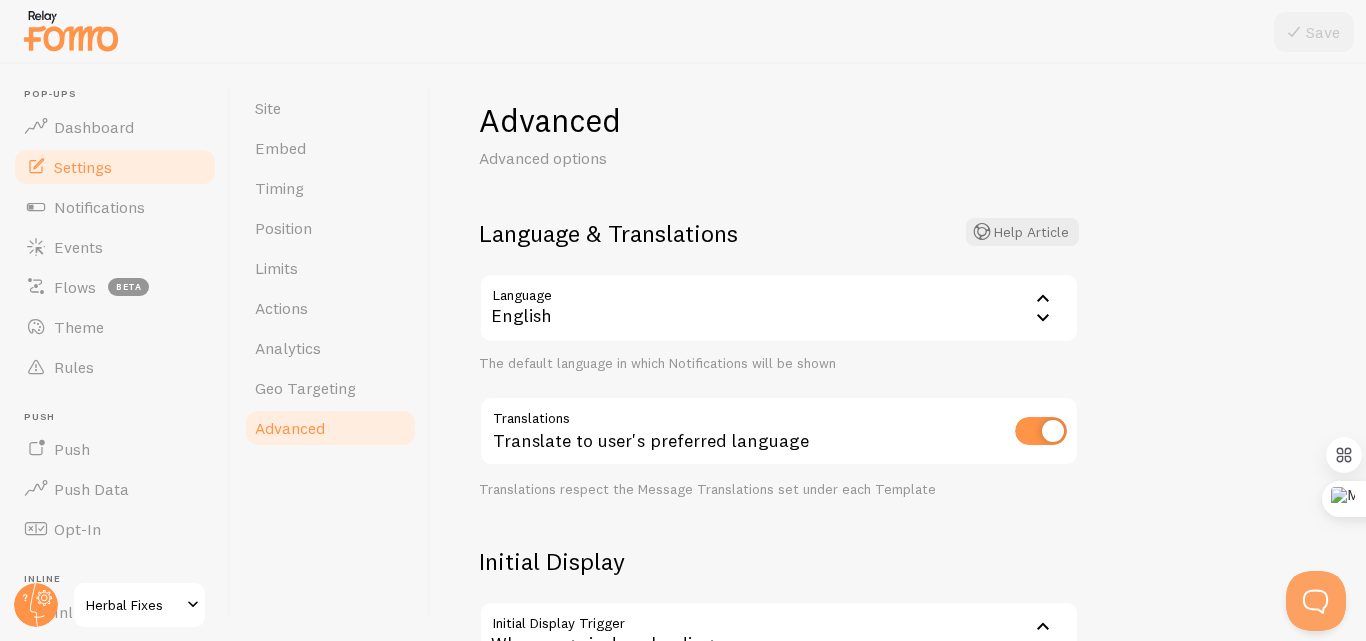 scroll, scrollTop: 0, scrollLeft: 0, axis: both 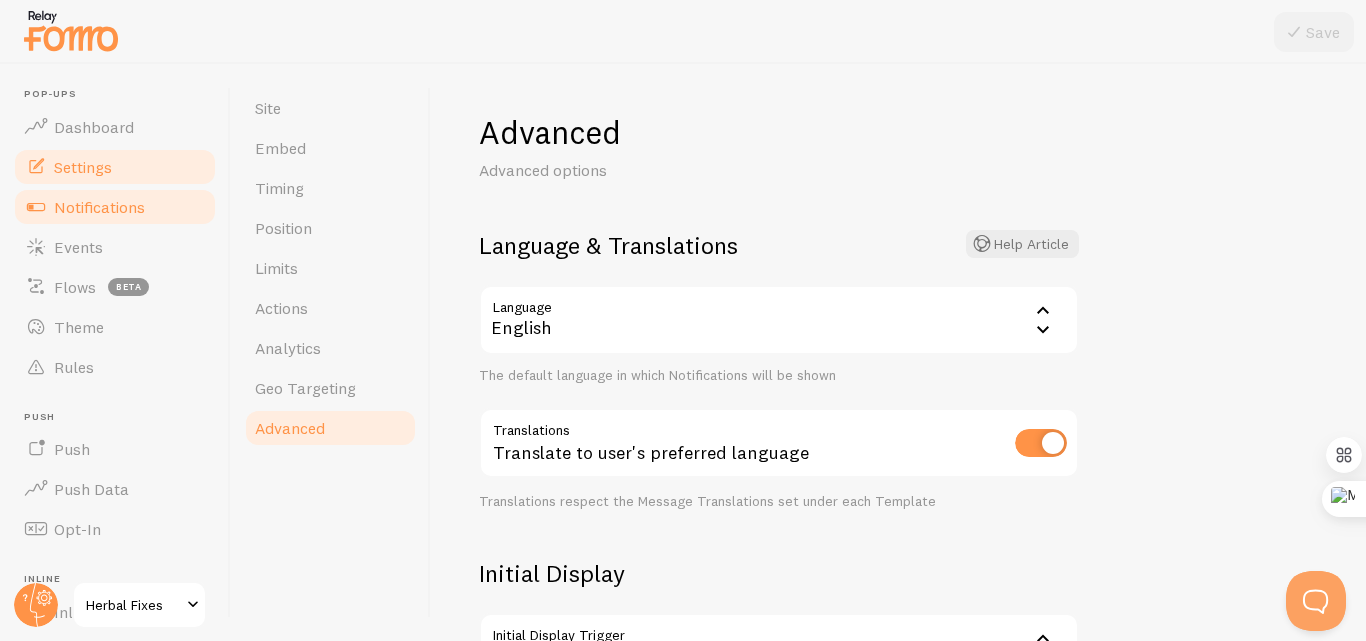 click on "Notifications" at bounding box center (99, 207) 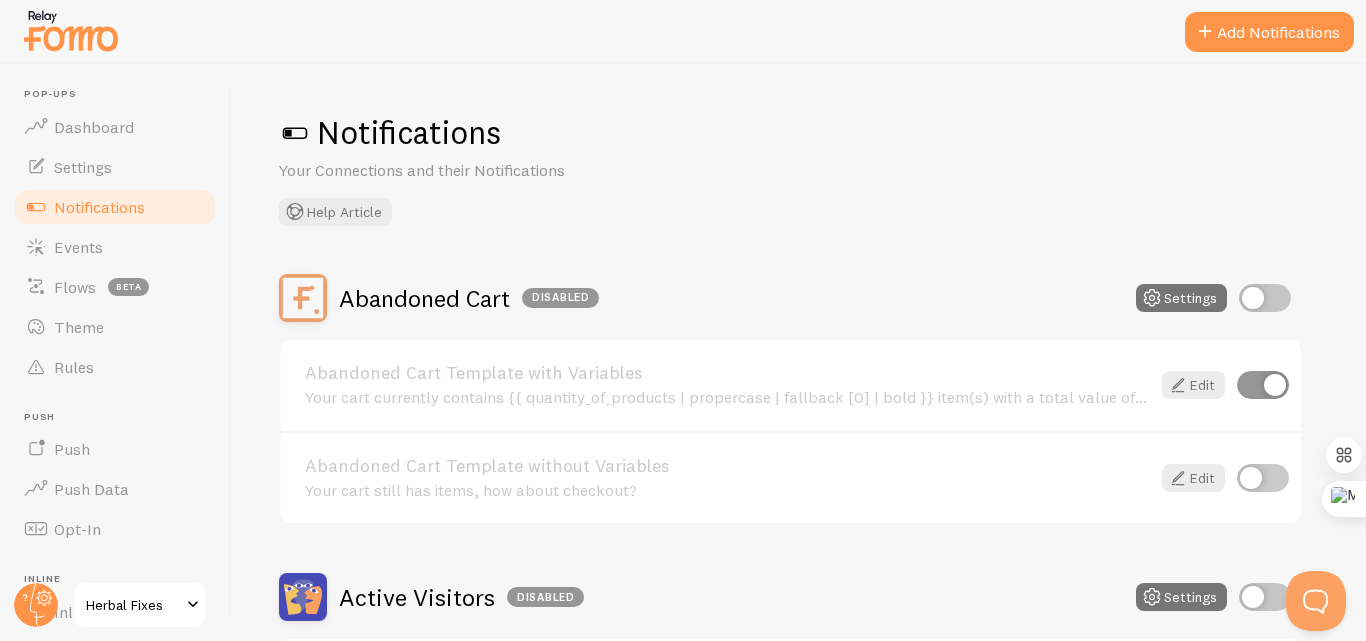 click at bounding box center (1265, 298) 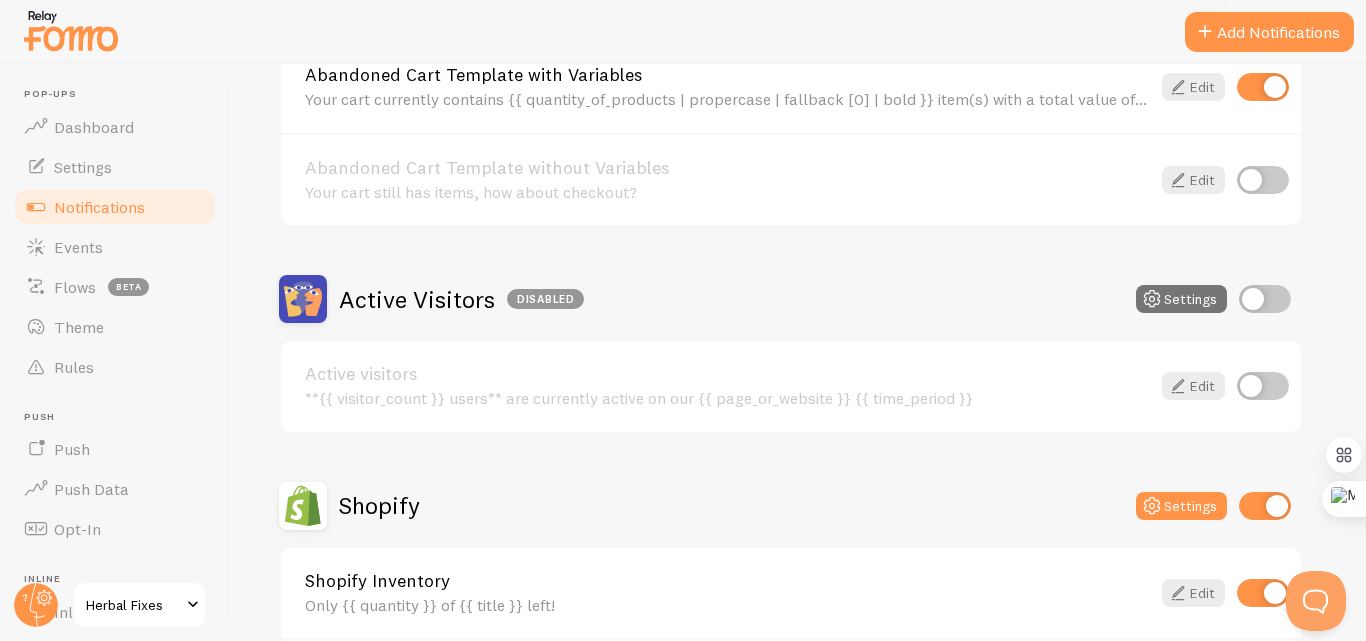 scroll, scrollTop: 300, scrollLeft: 0, axis: vertical 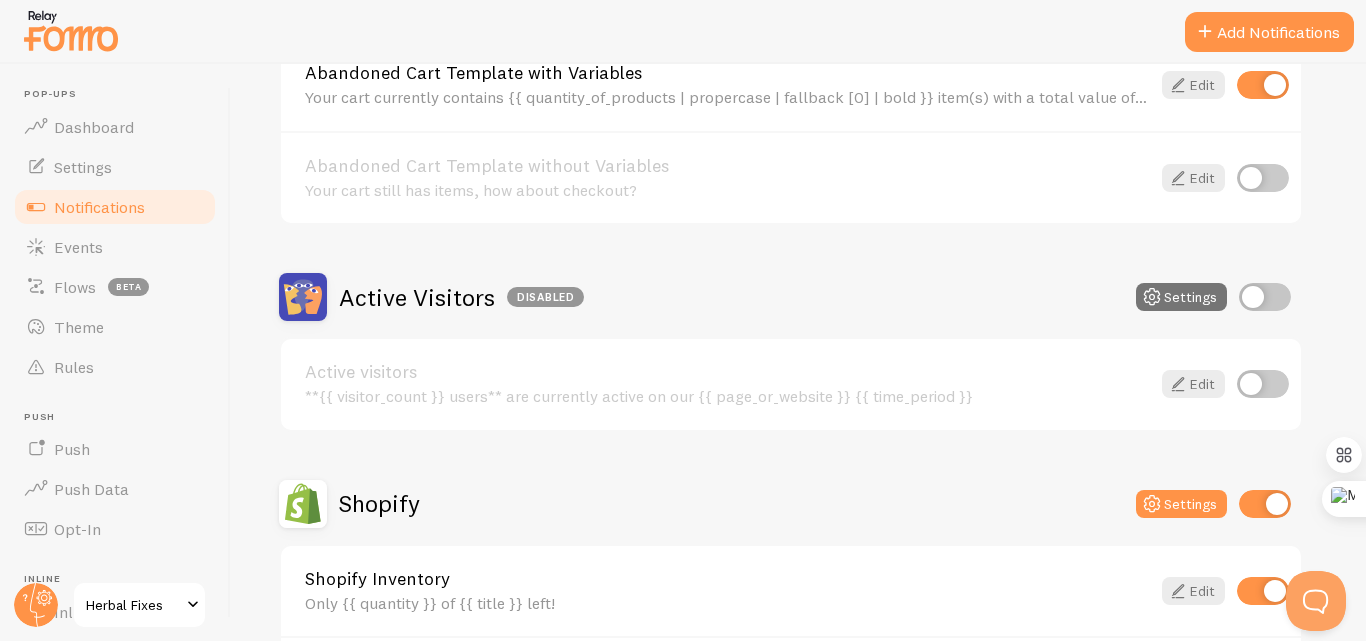 click at bounding box center (1265, 297) 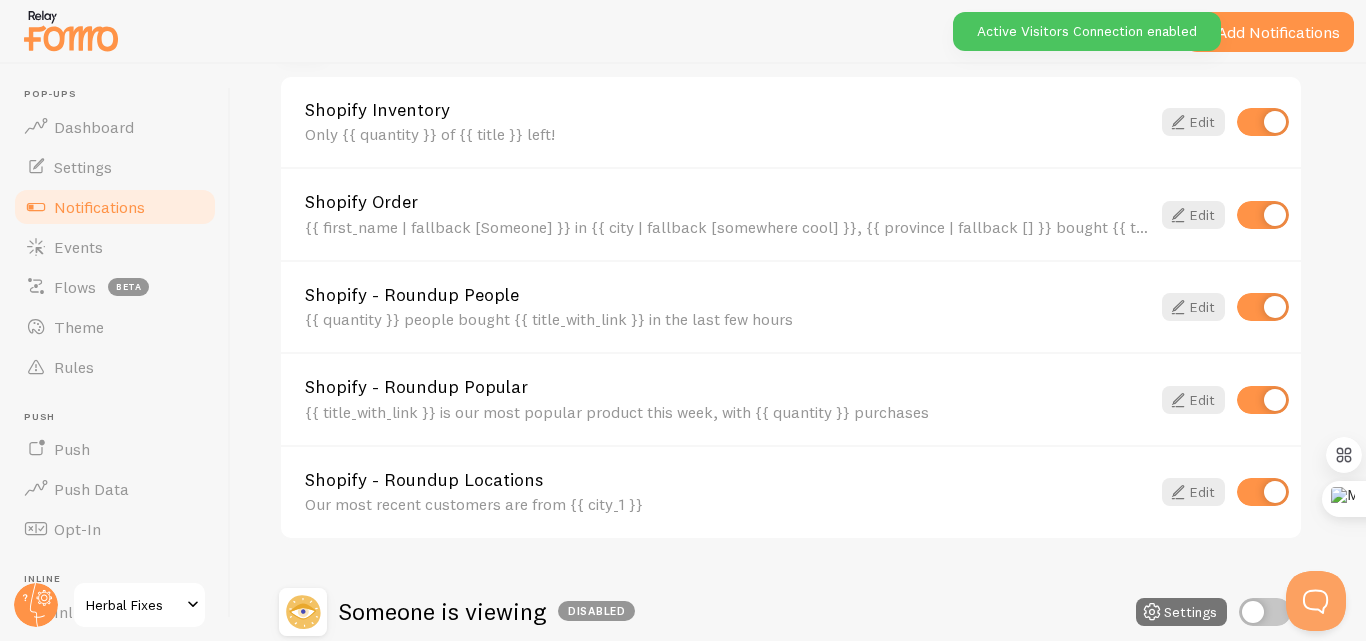 scroll, scrollTop: 970, scrollLeft: 0, axis: vertical 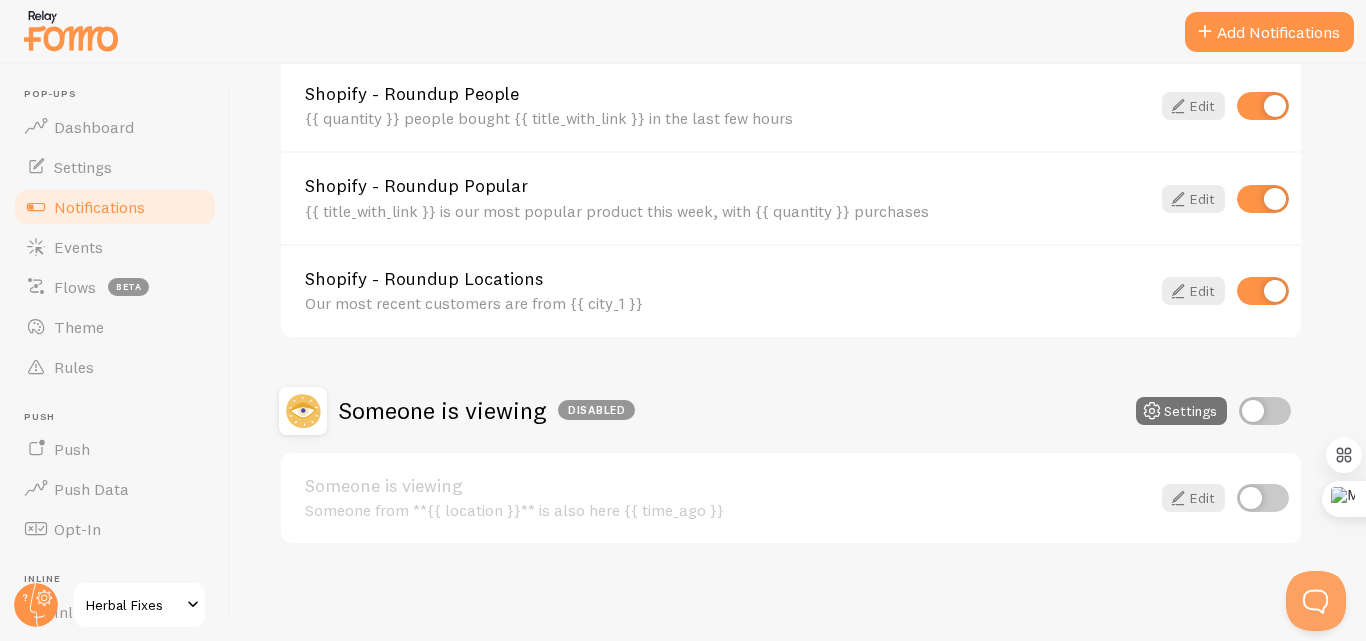 click at bounding box center [1265, 411] 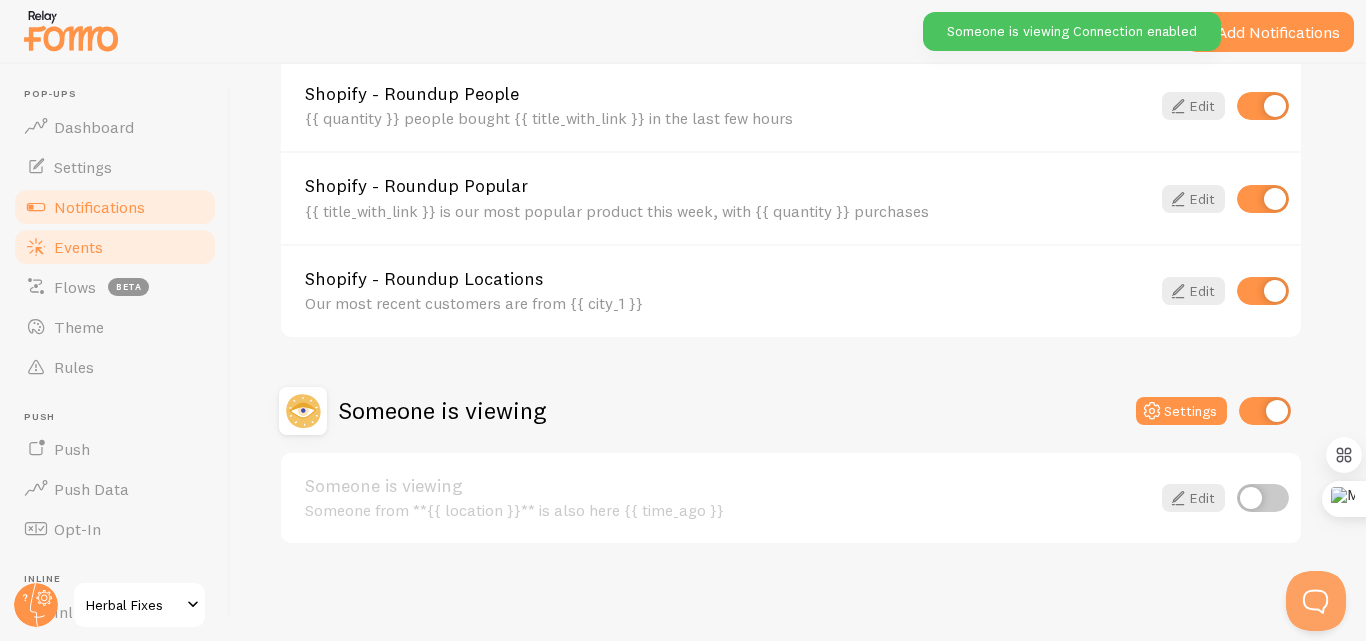click on "Events" at bounding box center [78, 247] 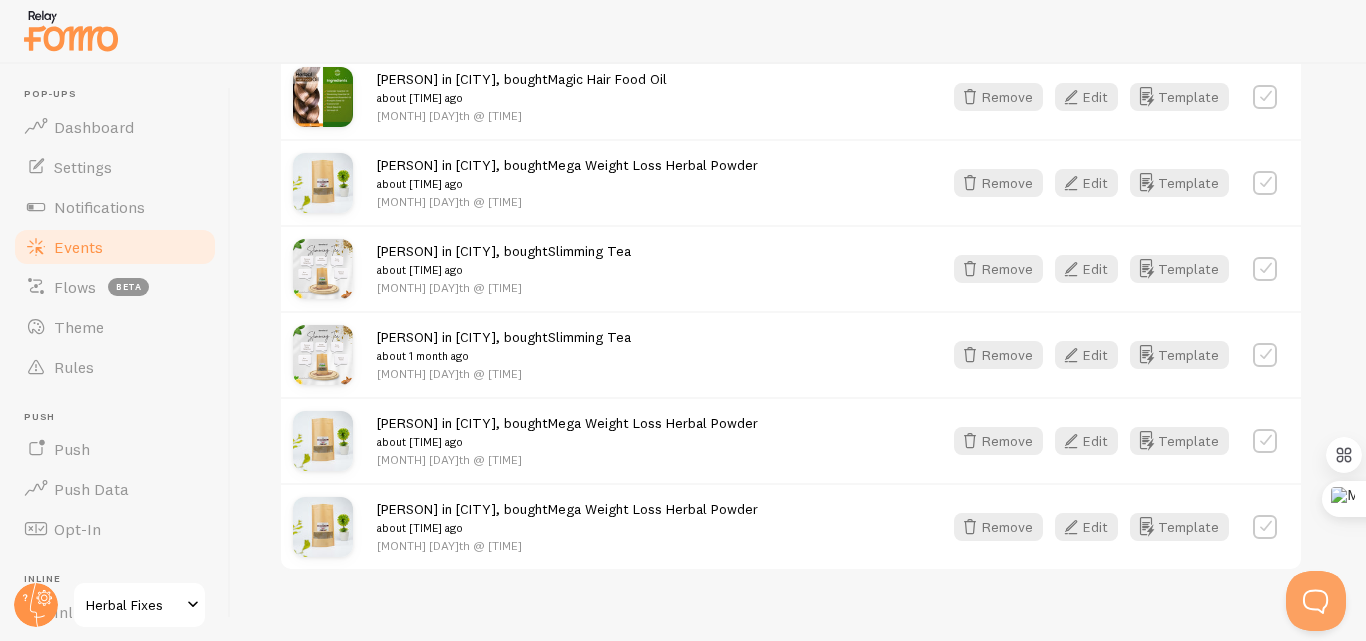 scroll, scrollTop: 998, scrollLeft: 0, axis: vertical 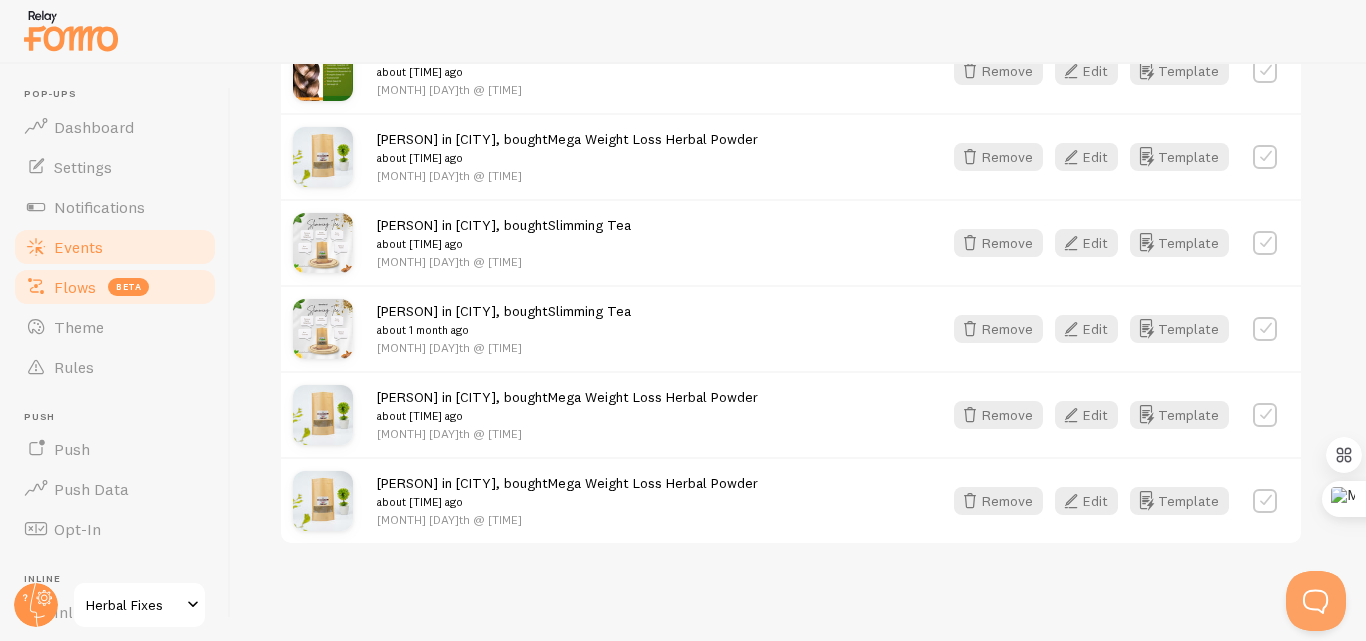 click on "Flows" at bounding box center [75, 287] 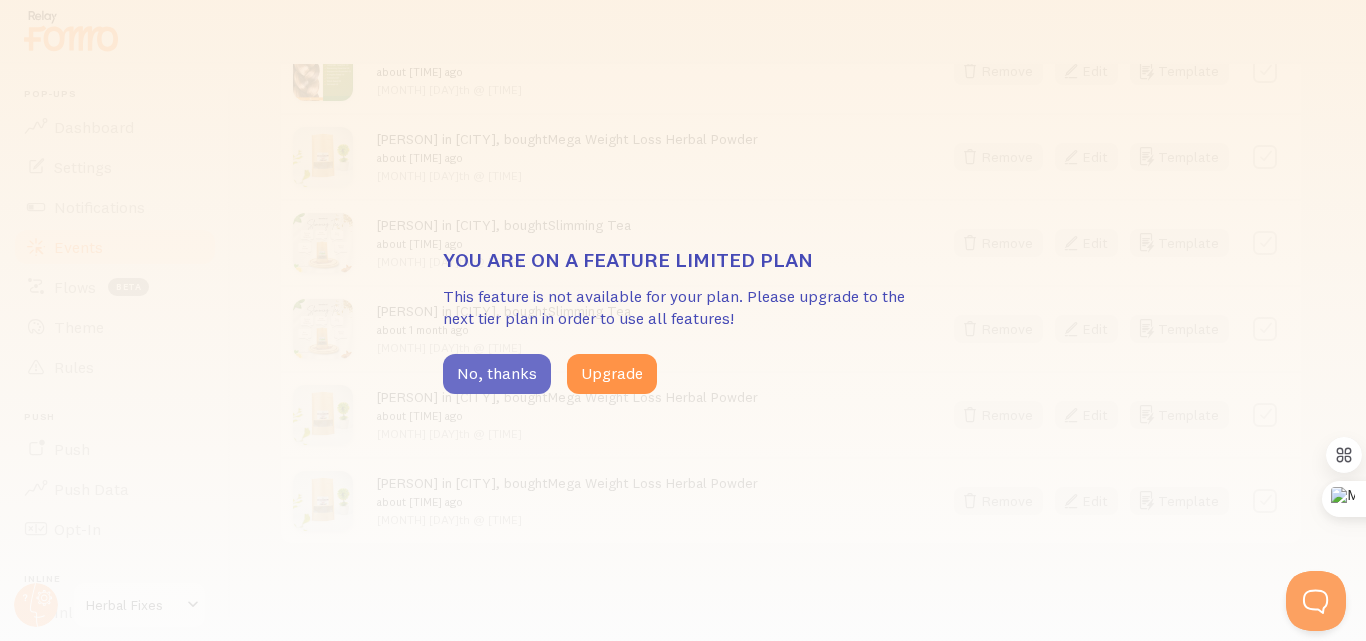 click on "No, thanks" at bounding box center [497, 374] 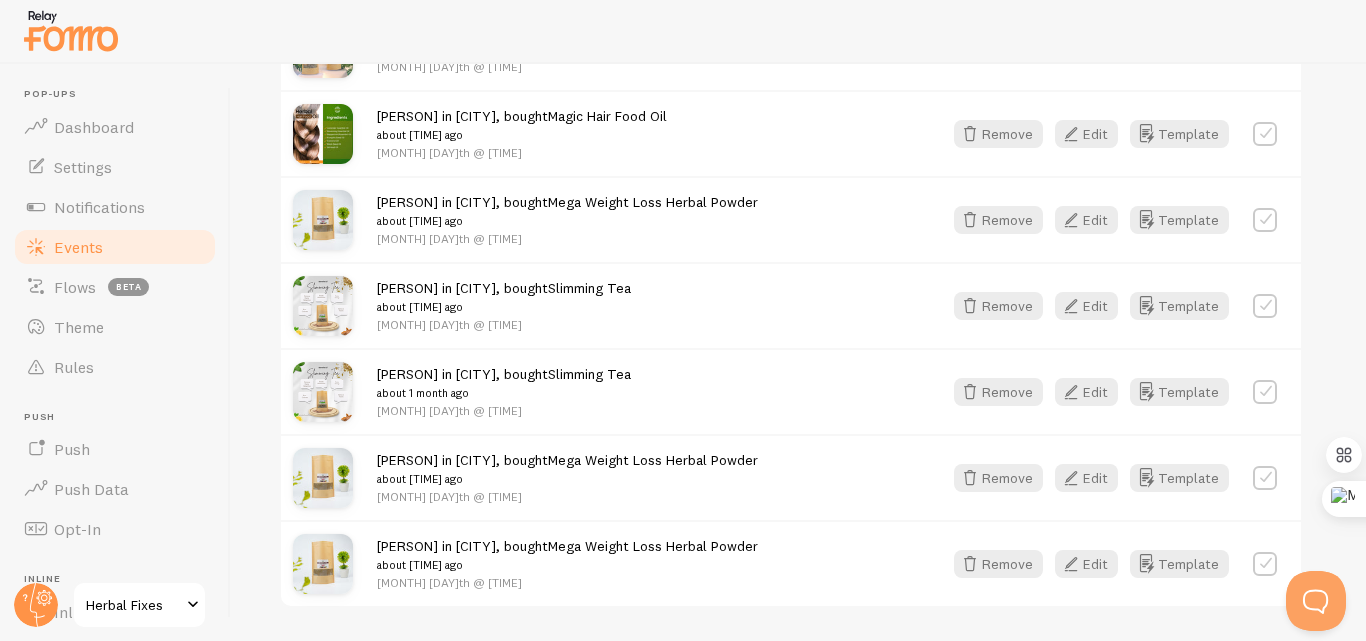 scroll, scrollTop: 998, scrollLeft: 0, axis: vertical 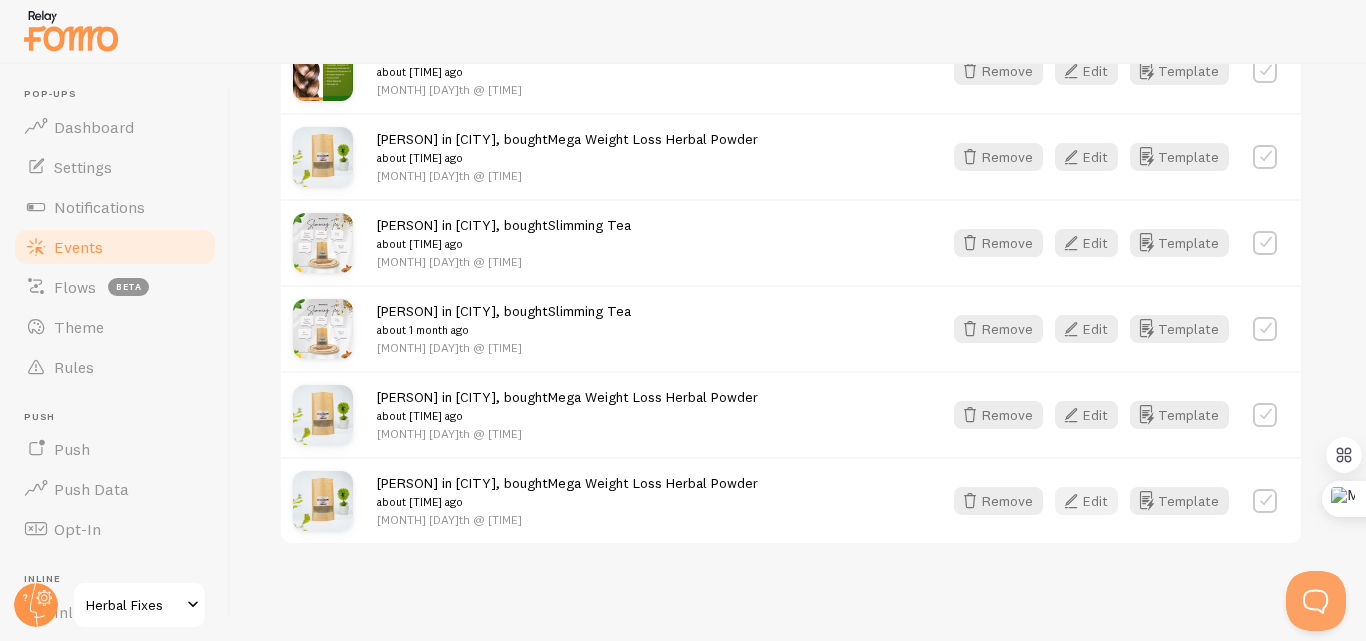 click on "Edit" at bounding box center (1086, 501) 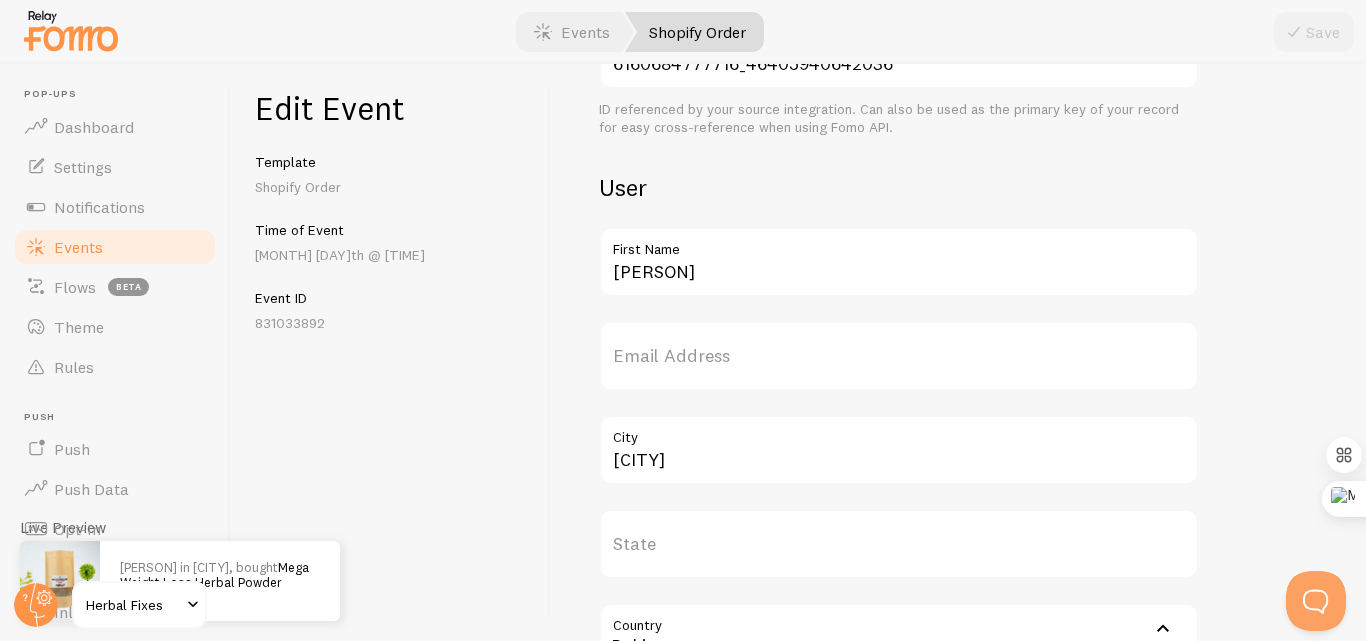 scroll, scrollTop: 600, scrollLeft: 0, axis: vertical 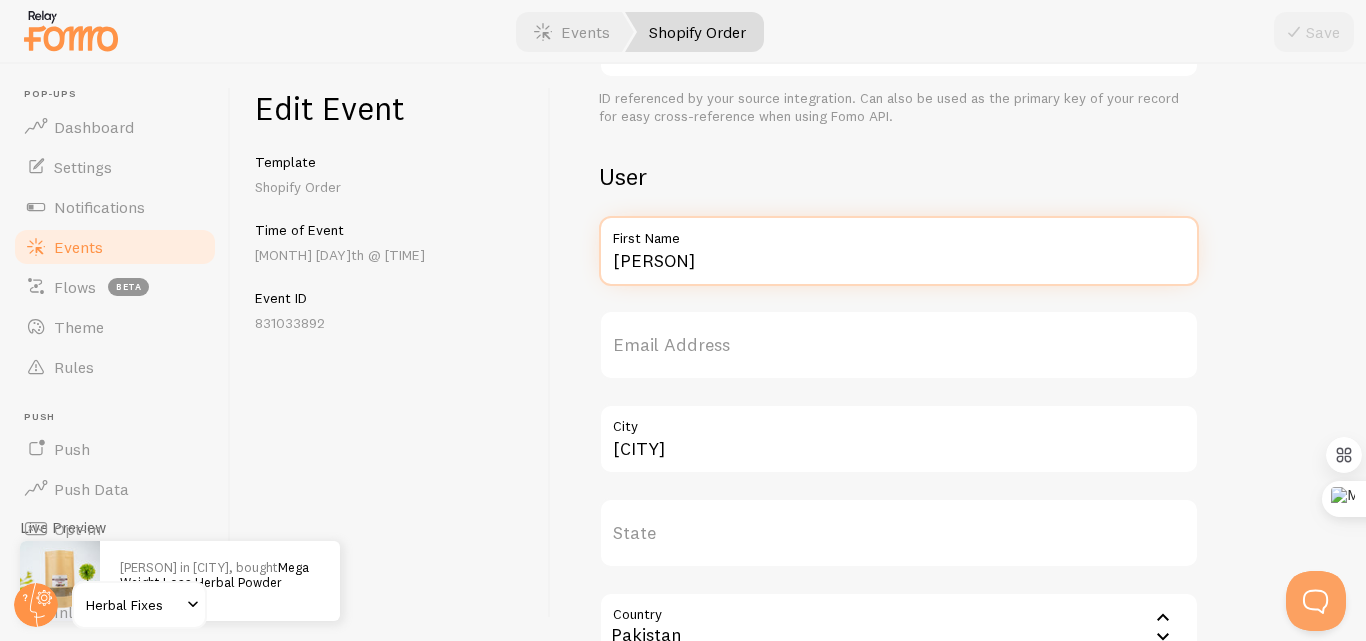 click on "[PERSON]" at bounding box center (899, 251) 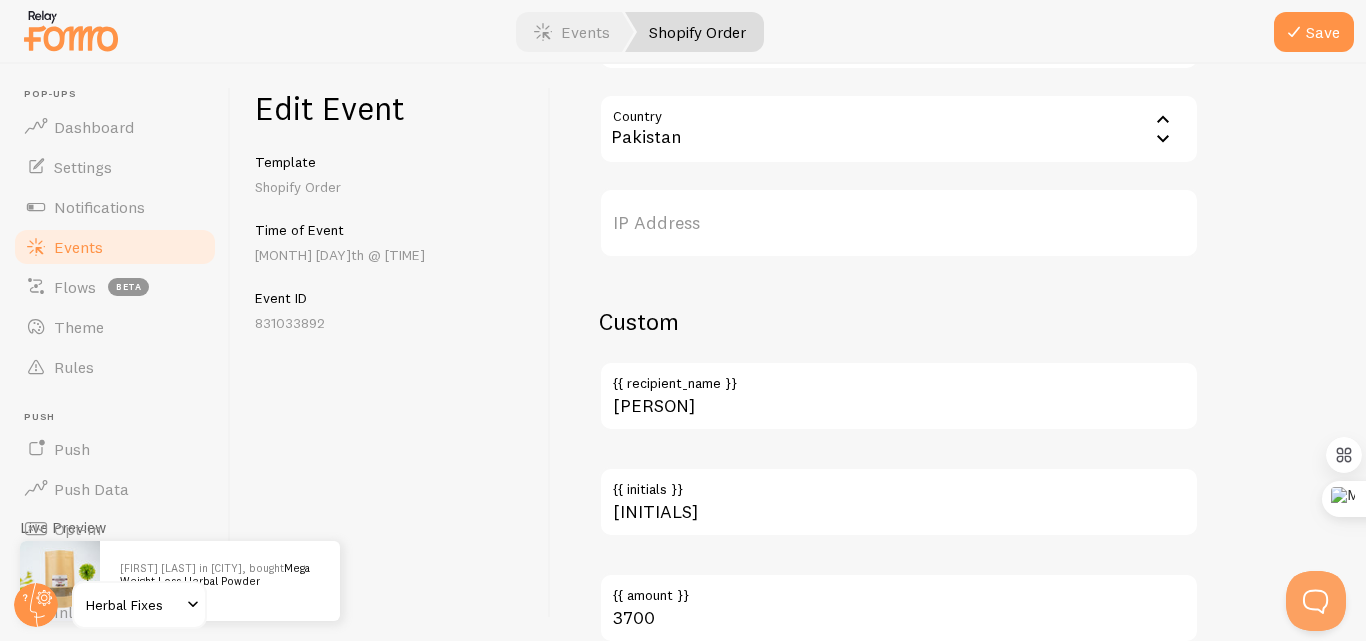 scroll, scrollTop: 1100, scrollLeft: 0, axis: vertical 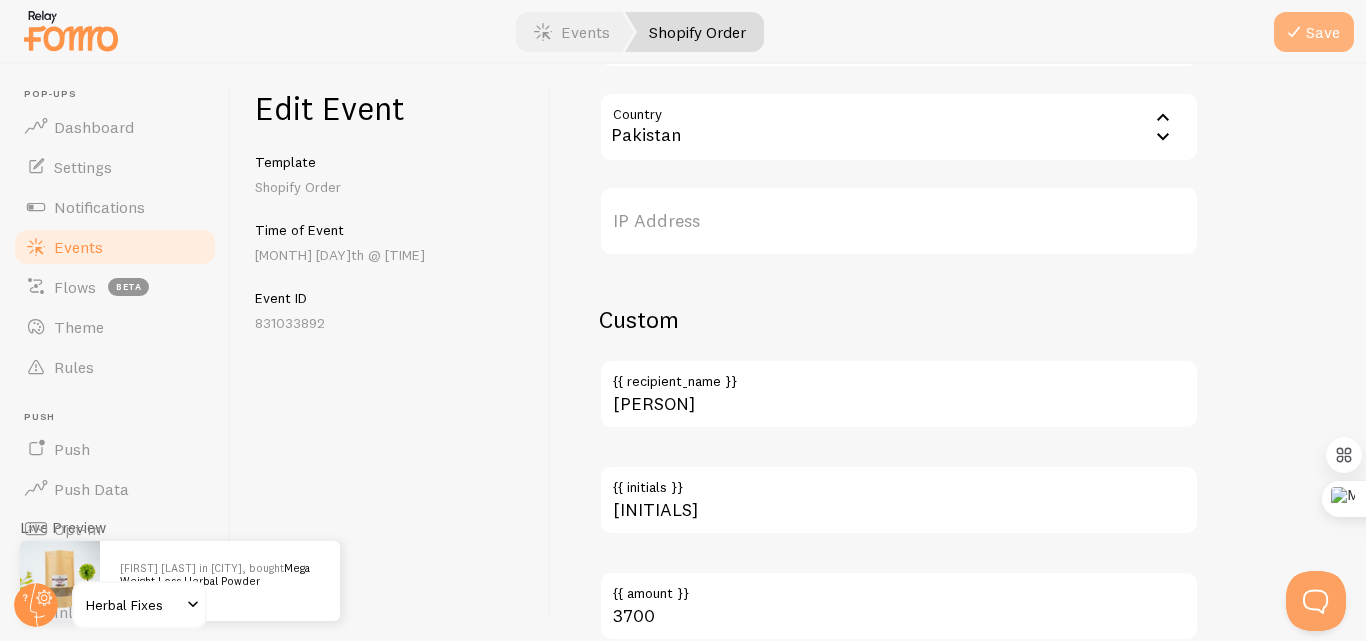 type on "[FIRST] [LAST]" 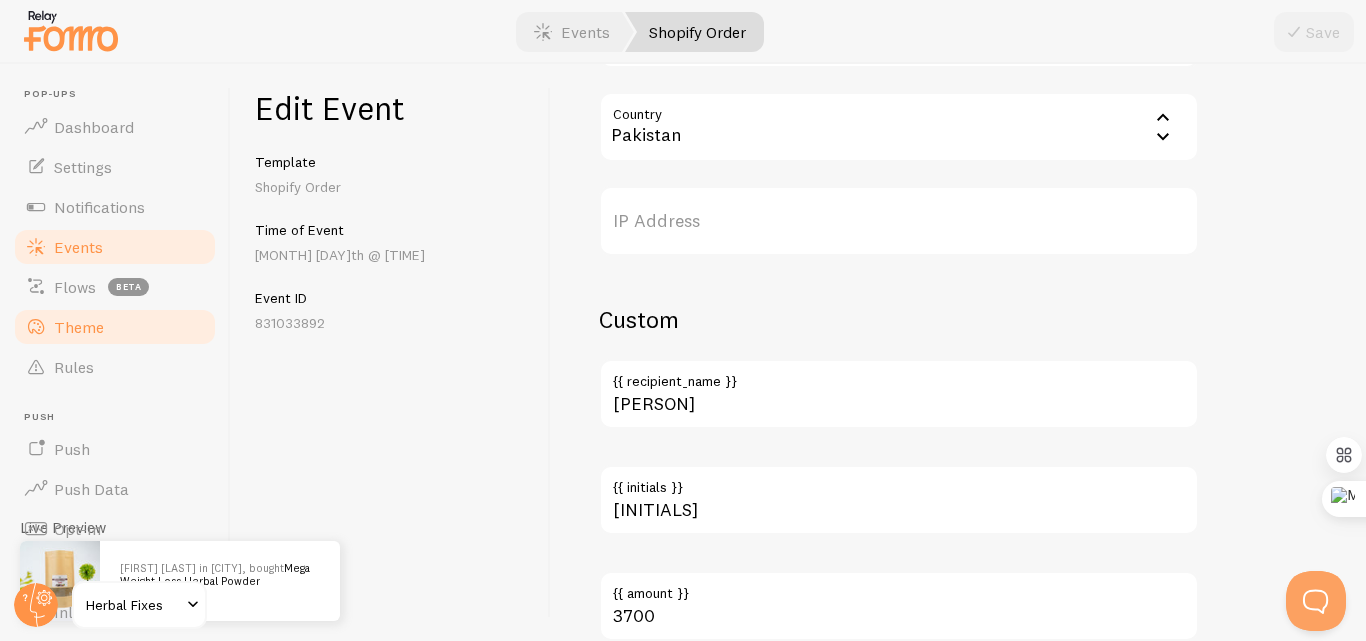 click on "Theme" at bounding box center [115, 327] 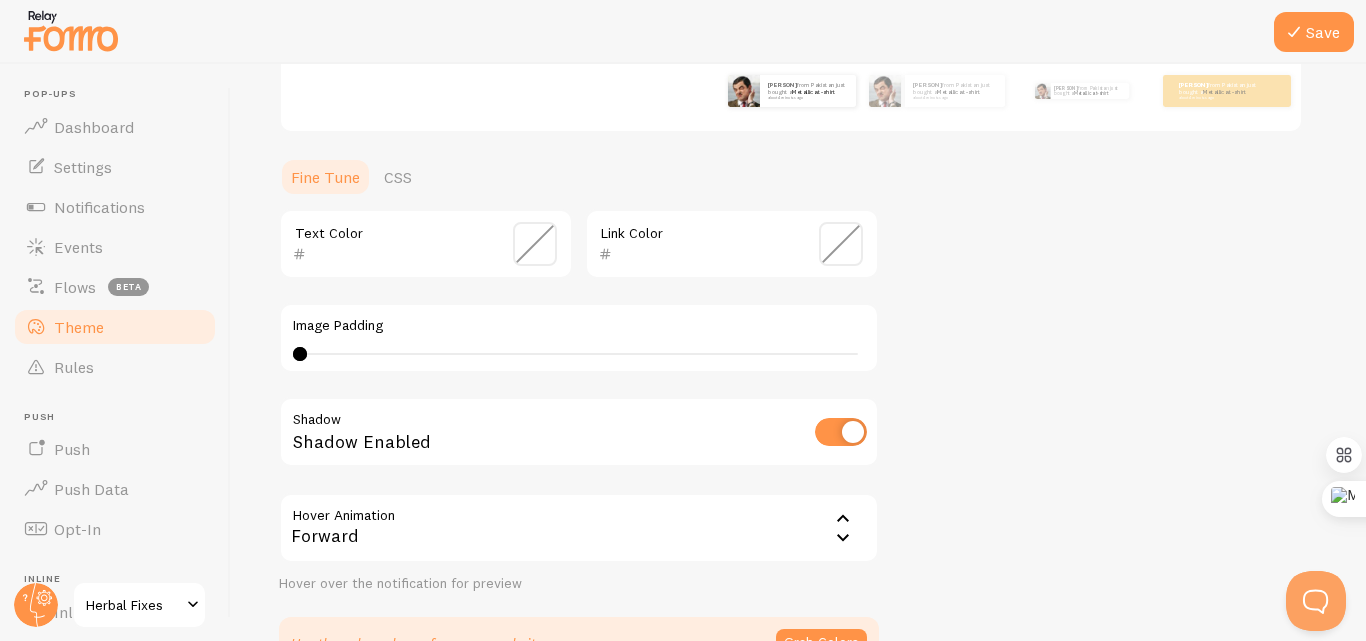 scroll, scrollTop: 400, scrollLeft: 0, axis: vertical 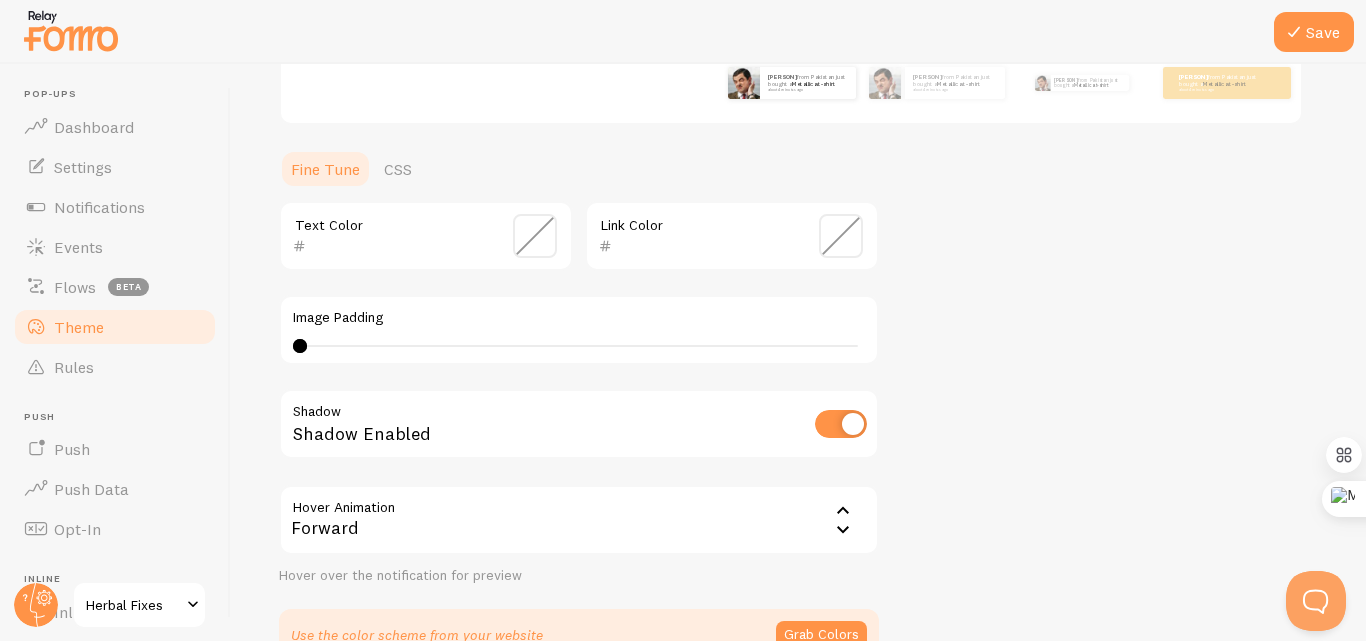click at bounding box center [841, 236] 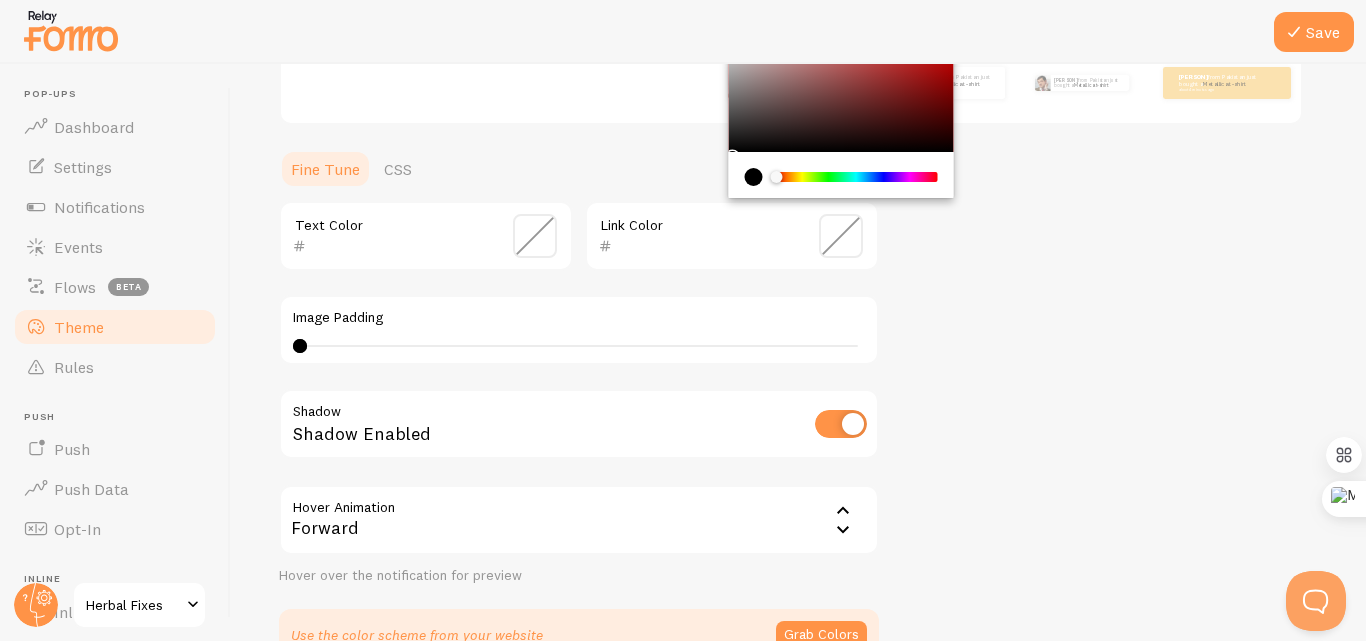 click at bounding box center [856, 177] 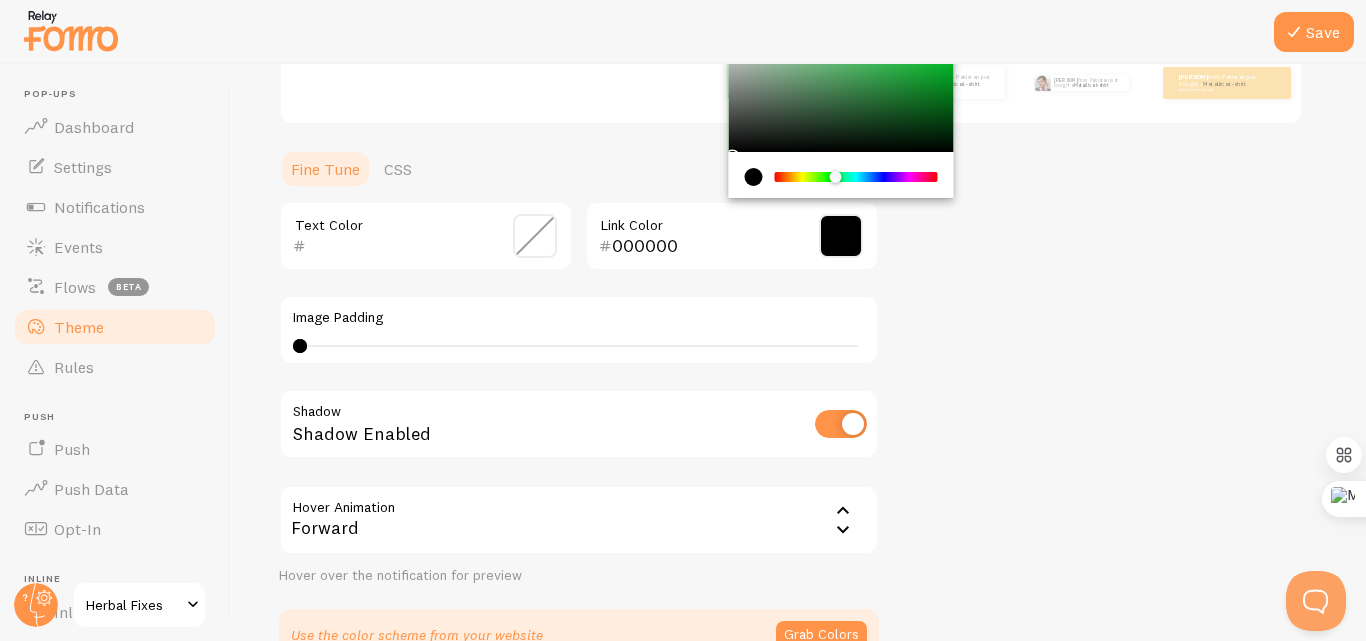 click at bounding box center (841, 90) 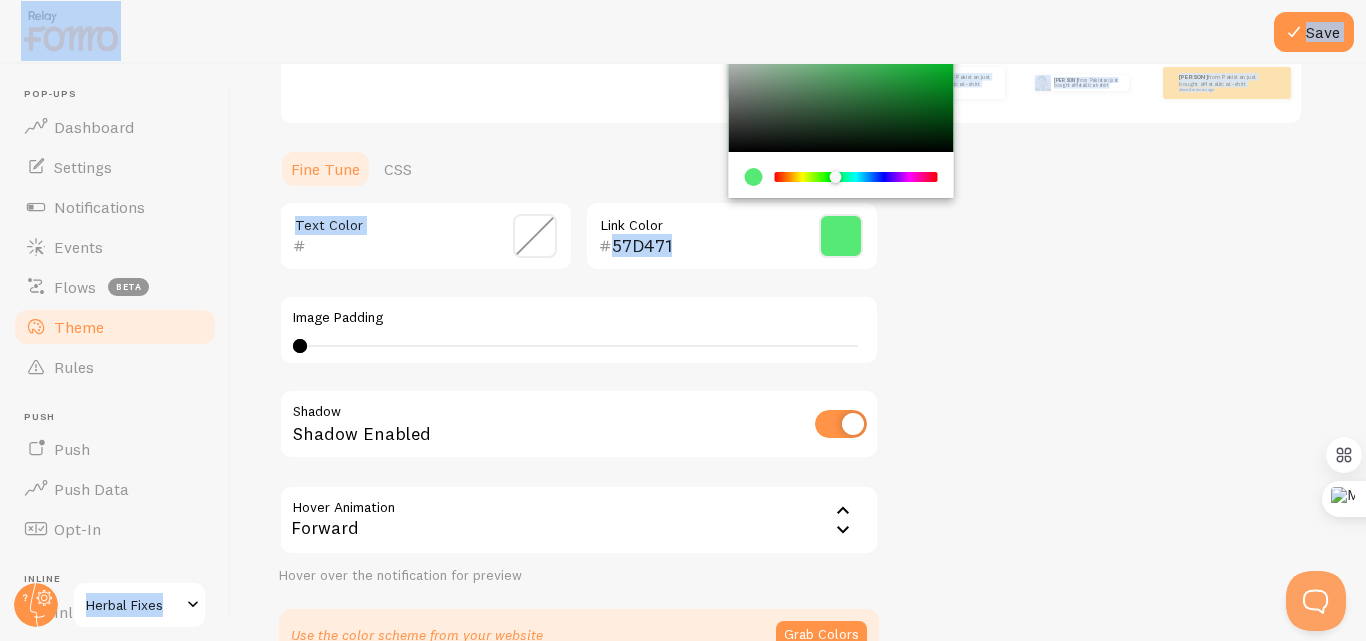 type on "56E975" 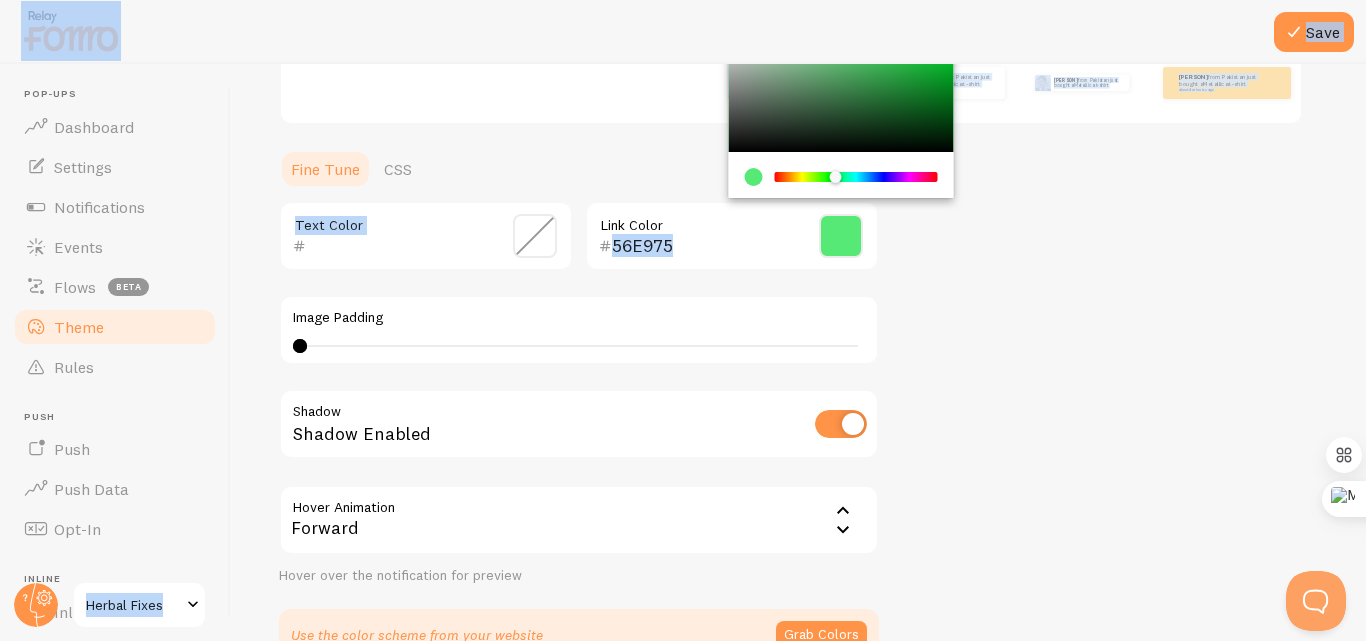 drag, startPoint x: 856, startPoint y: 69, endPoint x: 870, endPoint y: 39, distance: 33.105892 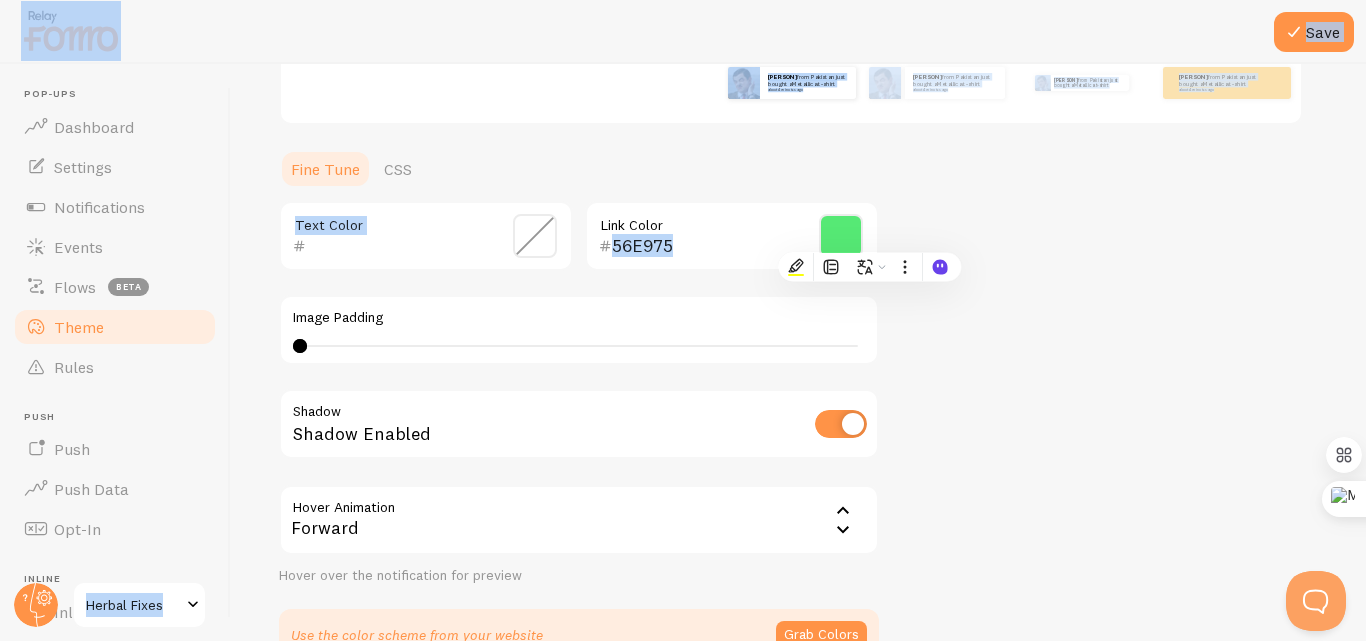 scroll, scrollTop: 0, scrollLeft: 0, axis: both 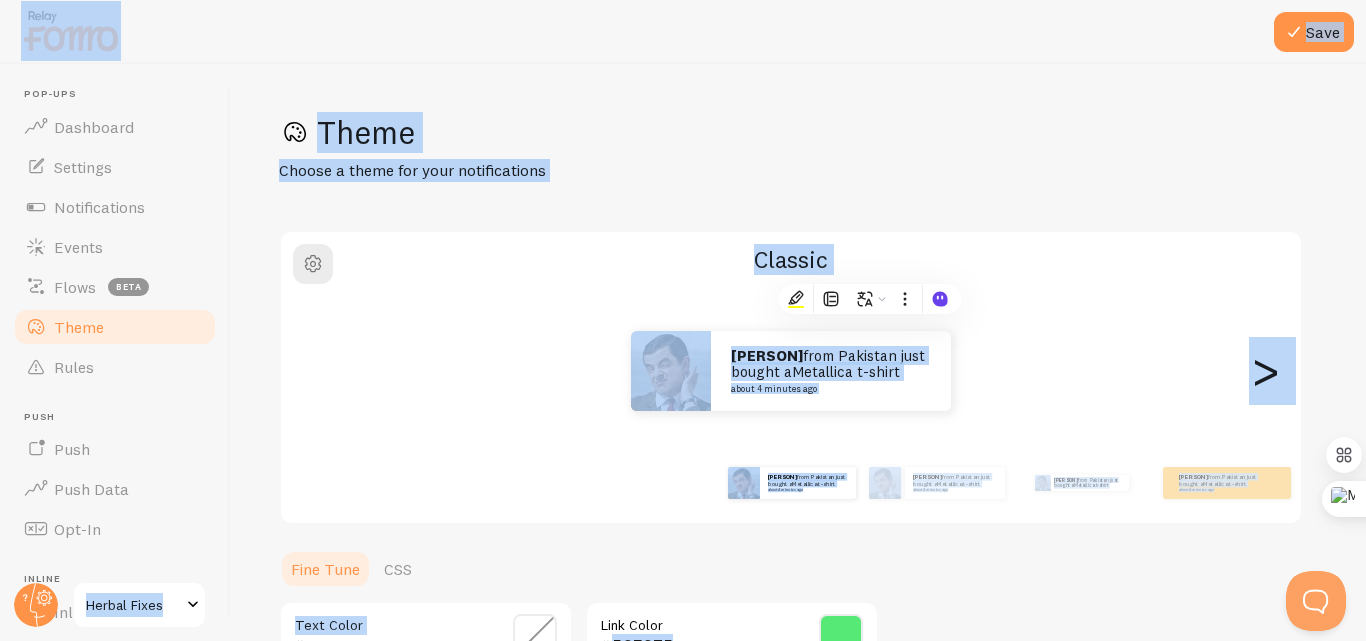 click on "Theme" at bounding box center (798, 132) 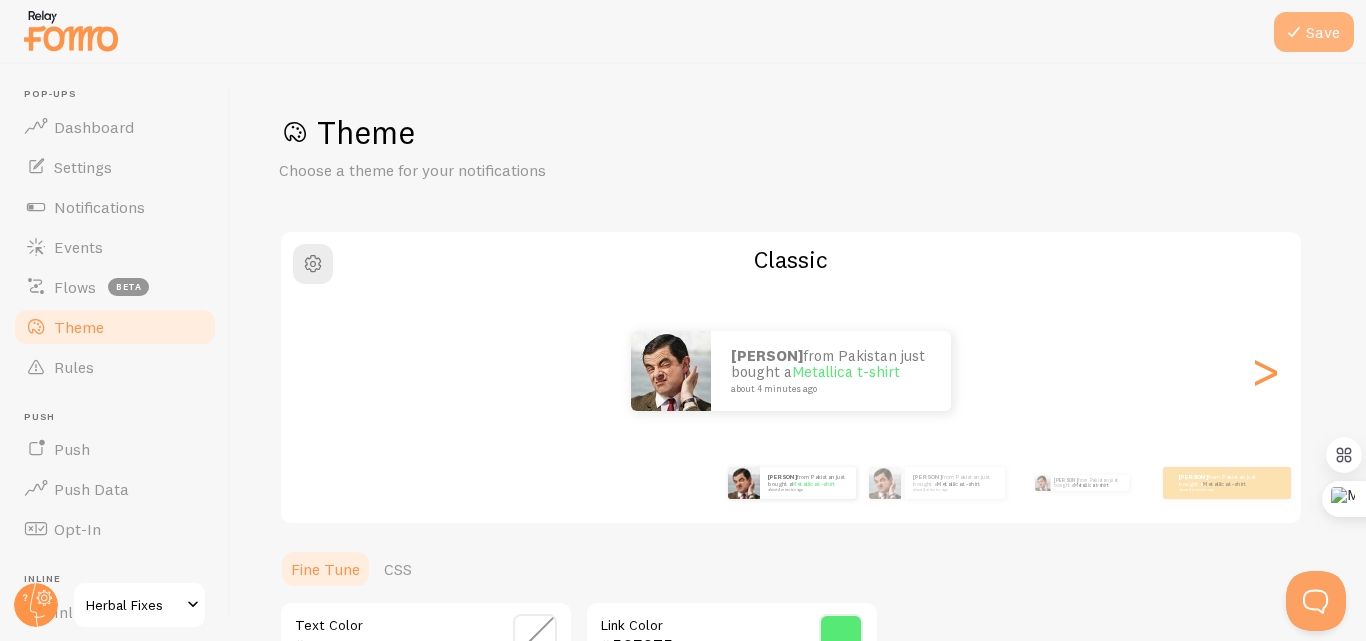 click on "Save" at bounding box center (1314, 32) 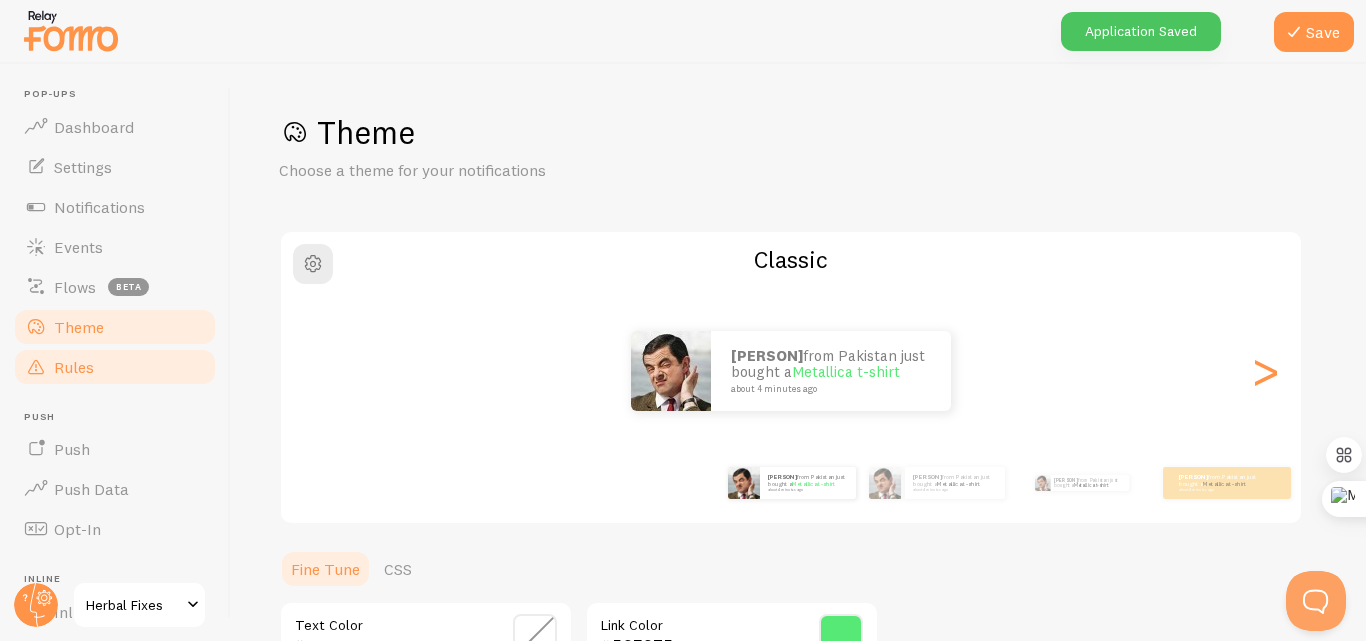 click on "Rules" at bounding box center (74, 367) 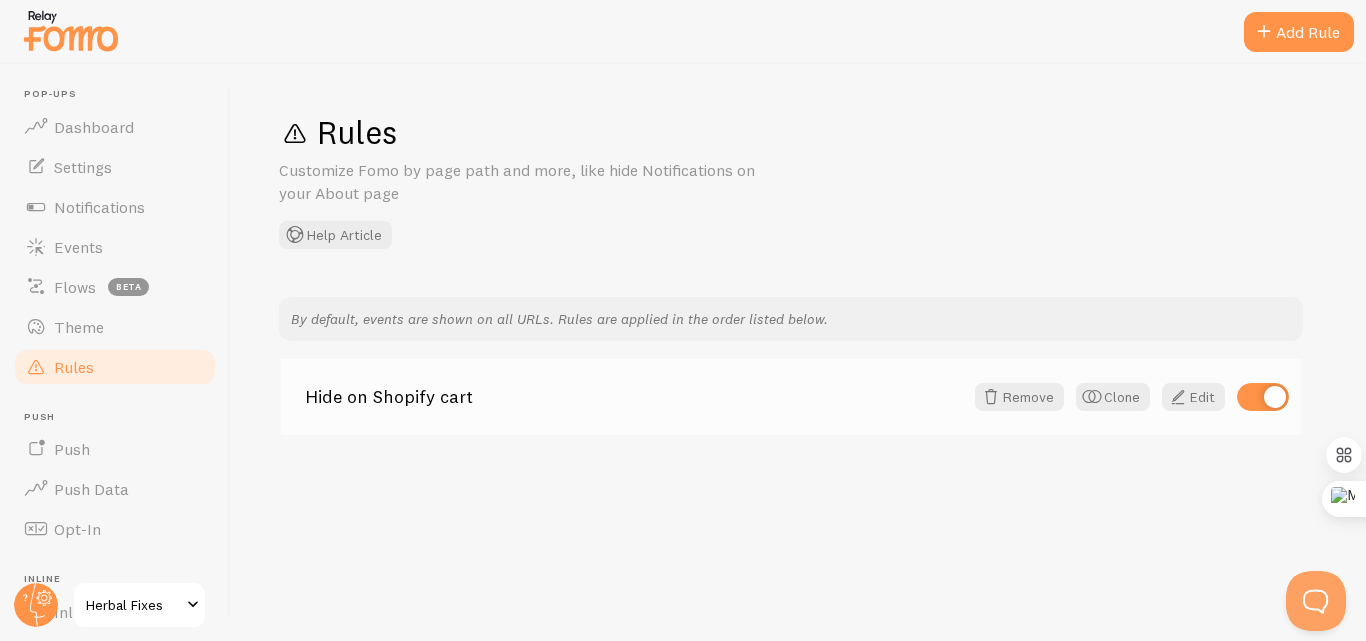 click at bounding box center (1263, 397) 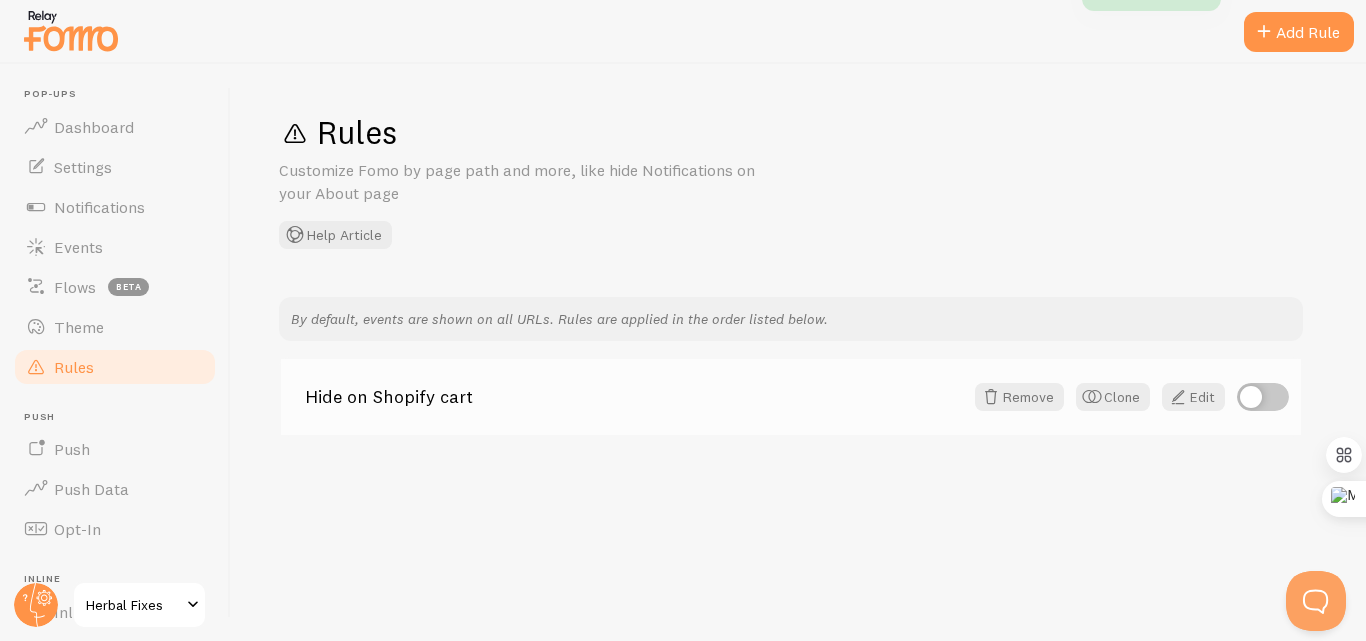 click at bounding box center [1263, 397] 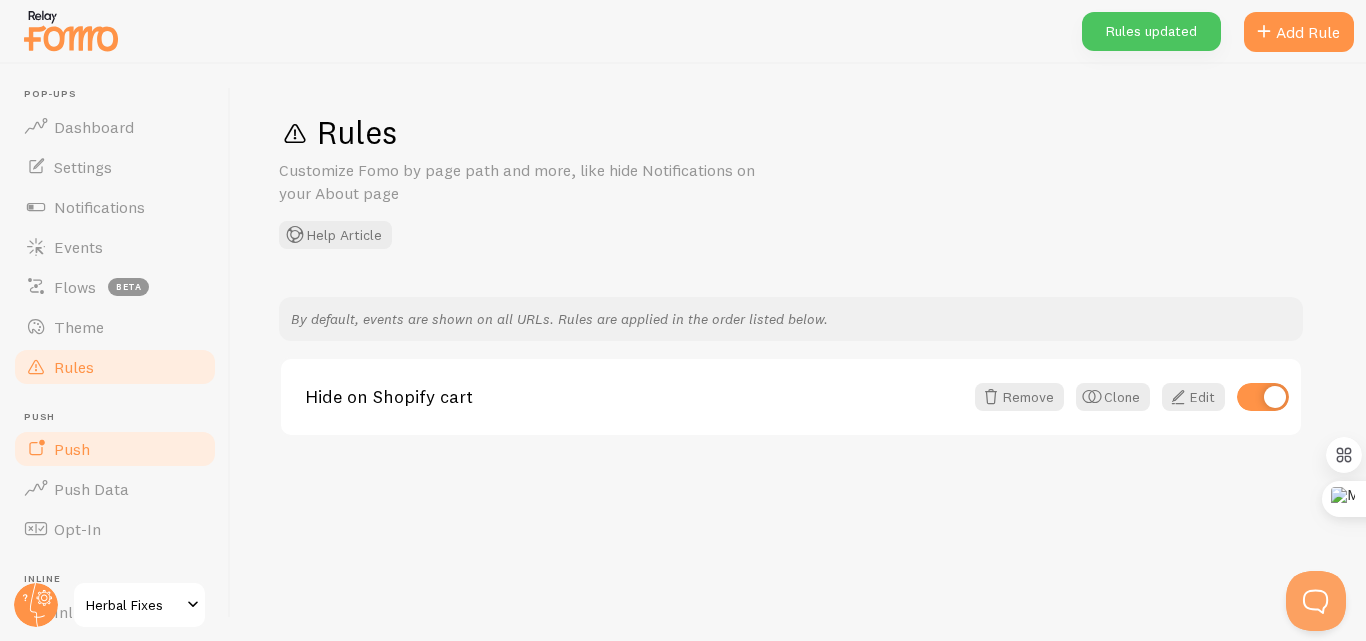 click on "Push" at bounding box center [72, 449] 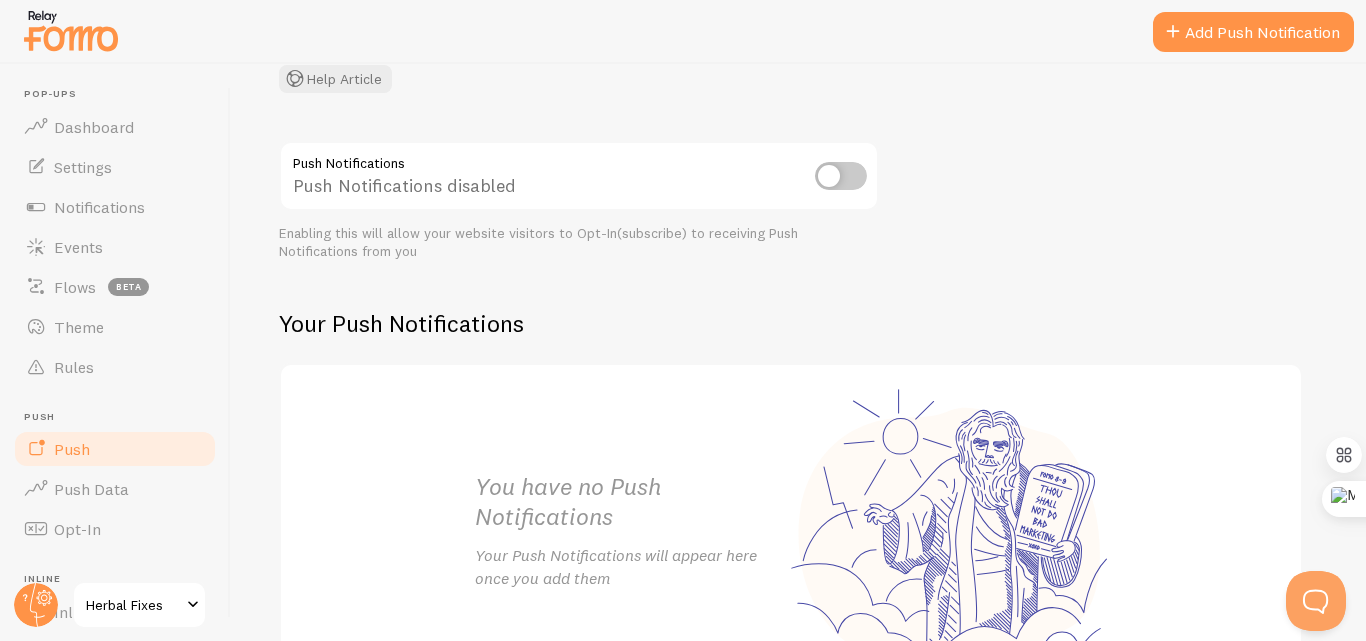 scroll, scrollTop: 0, scrollLeft: 0, axis: both 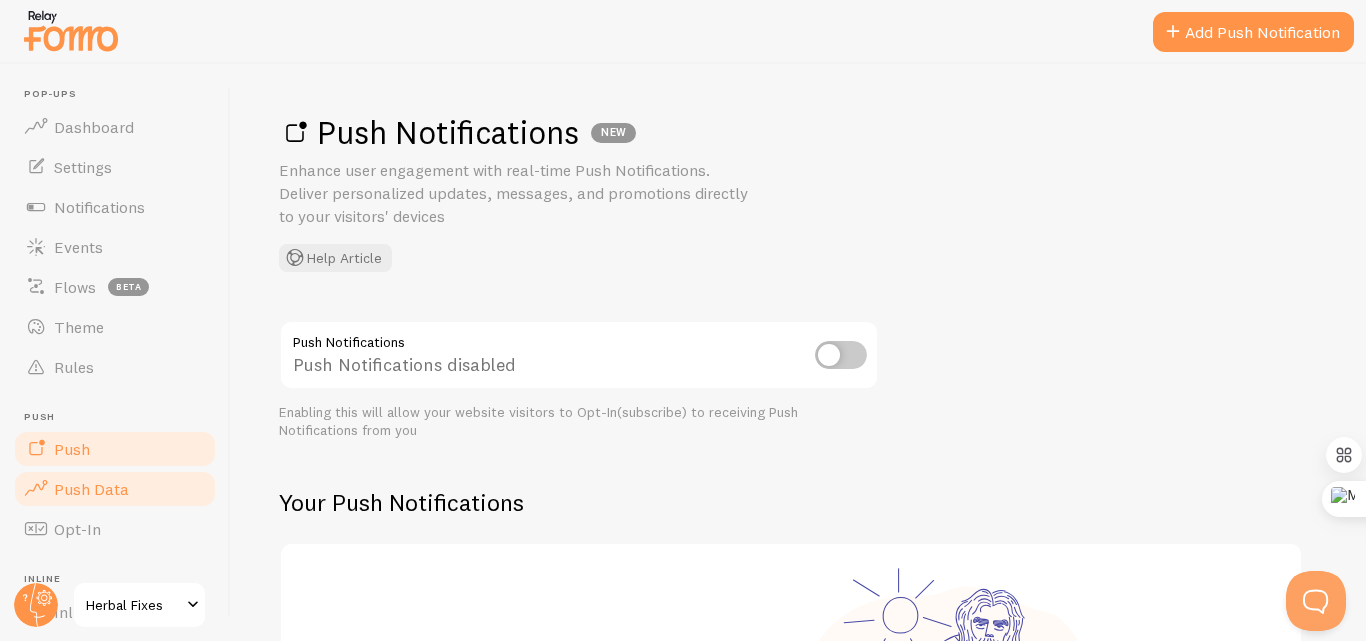 click on "Push Data" at bounding box center [91, 489] 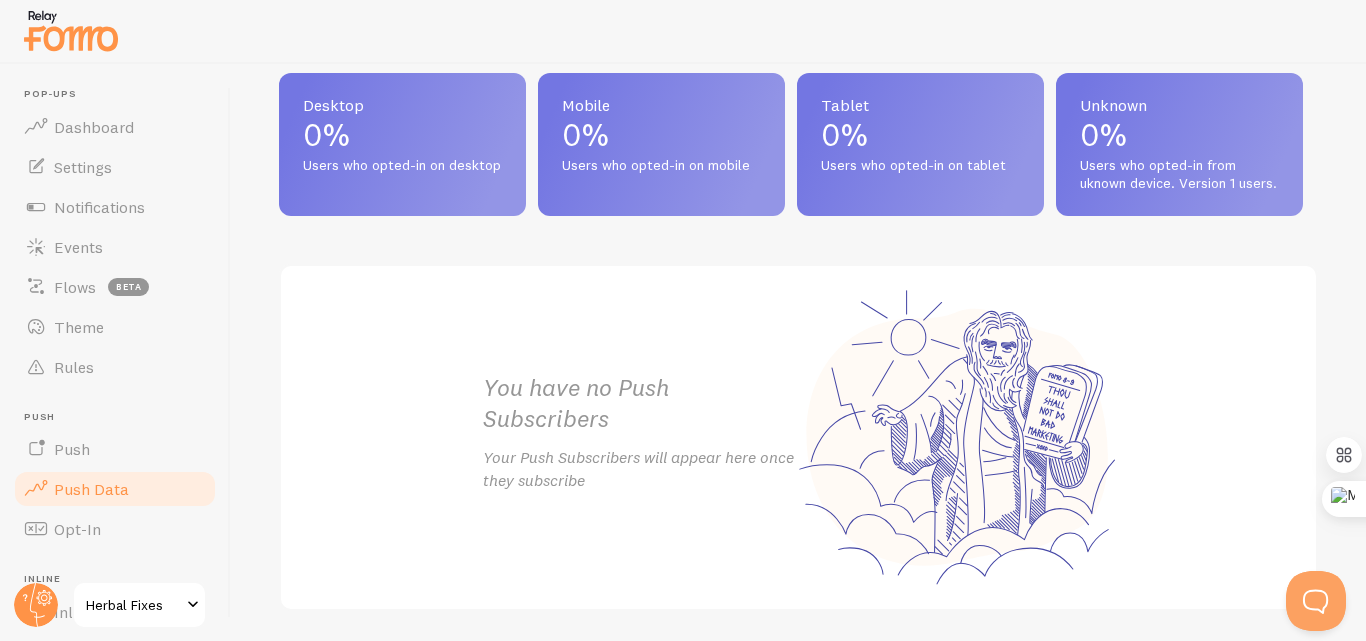 scroll, scrollTop: 1067, scrollLeft: 0, axis: vertical 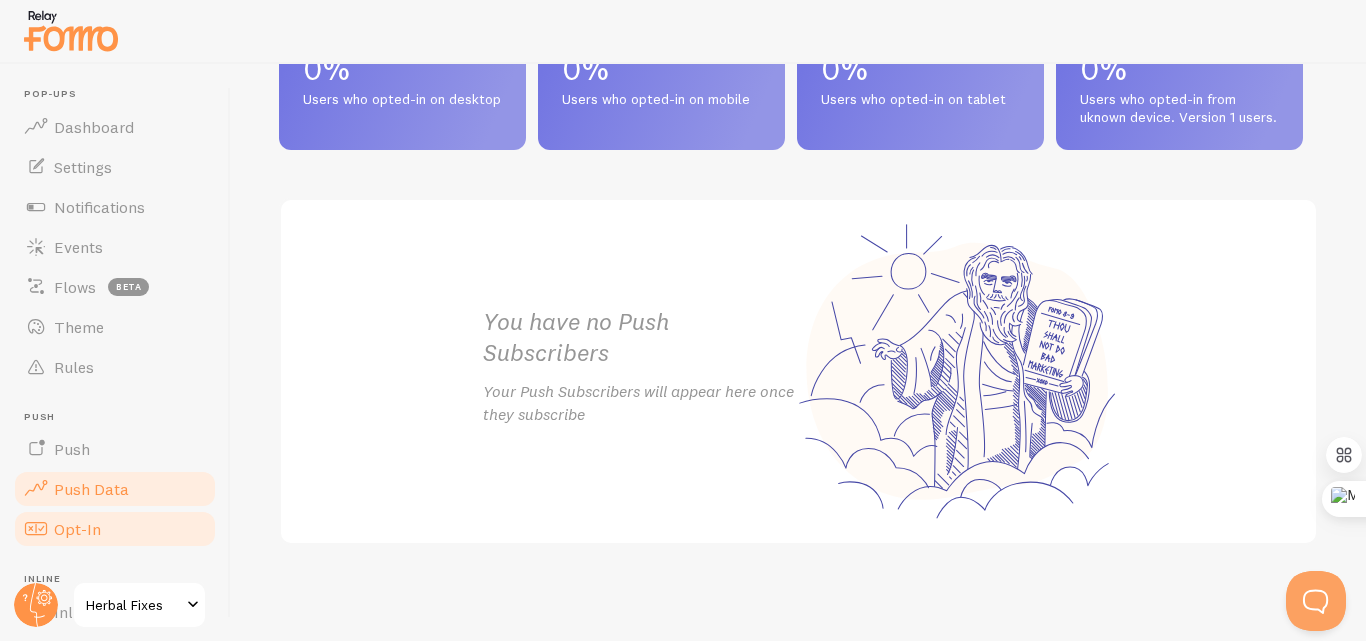 click on "Opt-In" at bounding box center [115, 529] 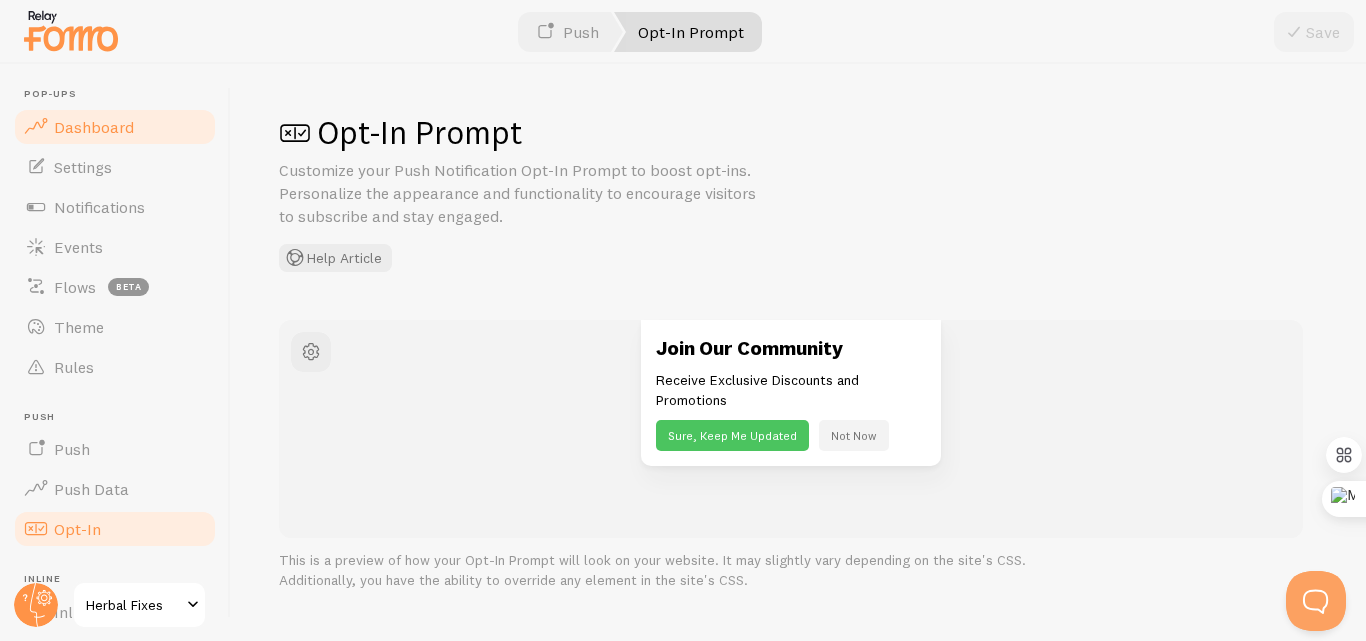 click on "Dashboard" at bounding box center [94, 127] 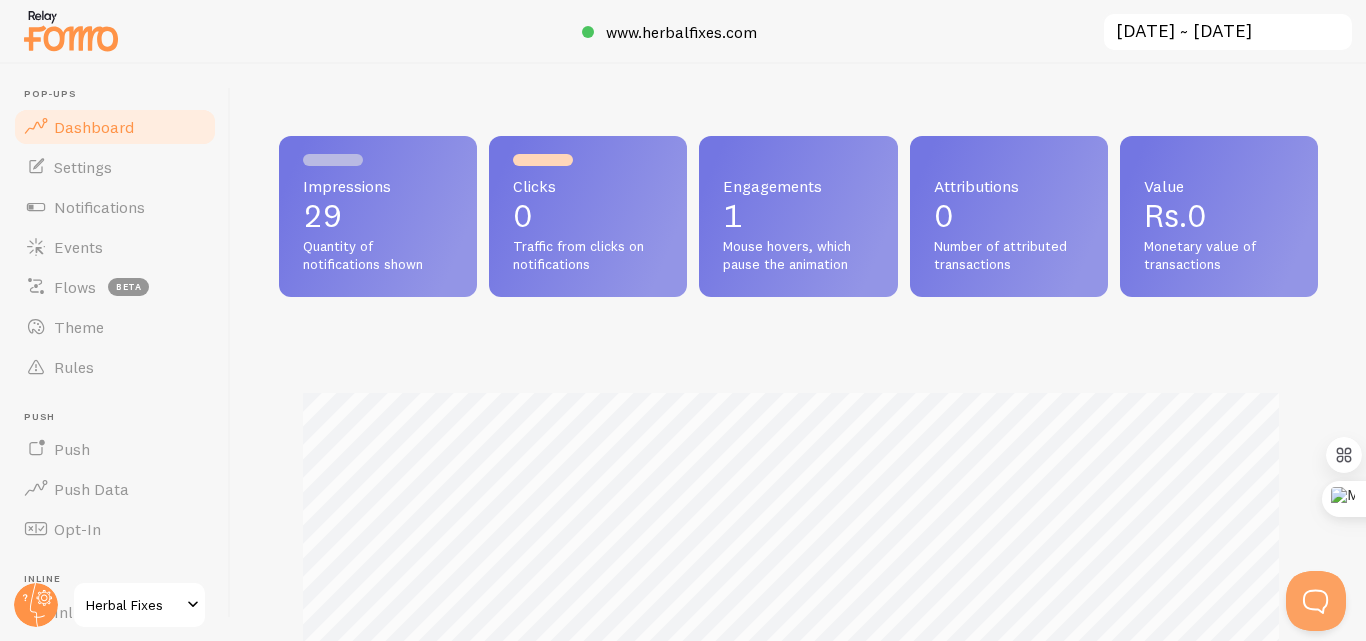 scroll, scrollTop: 999474, scrollLeft: 998976, axis: both 